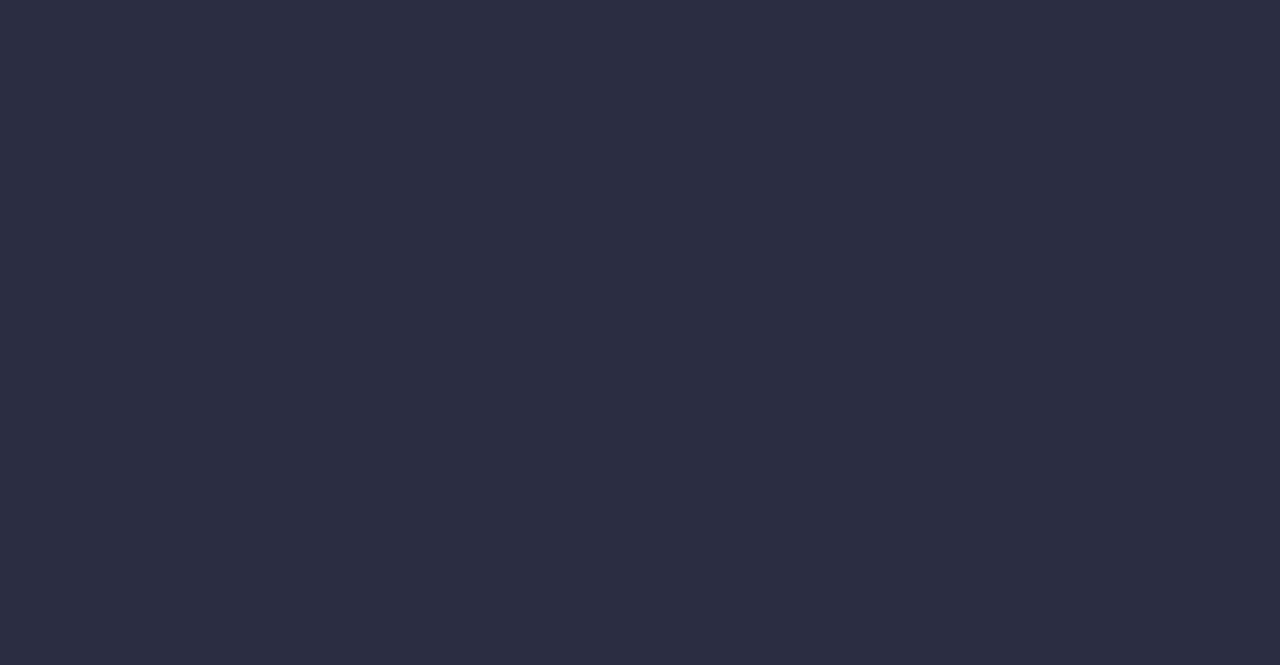 scroll, scrollTop: 0, scrollLeft: 0, axis: both 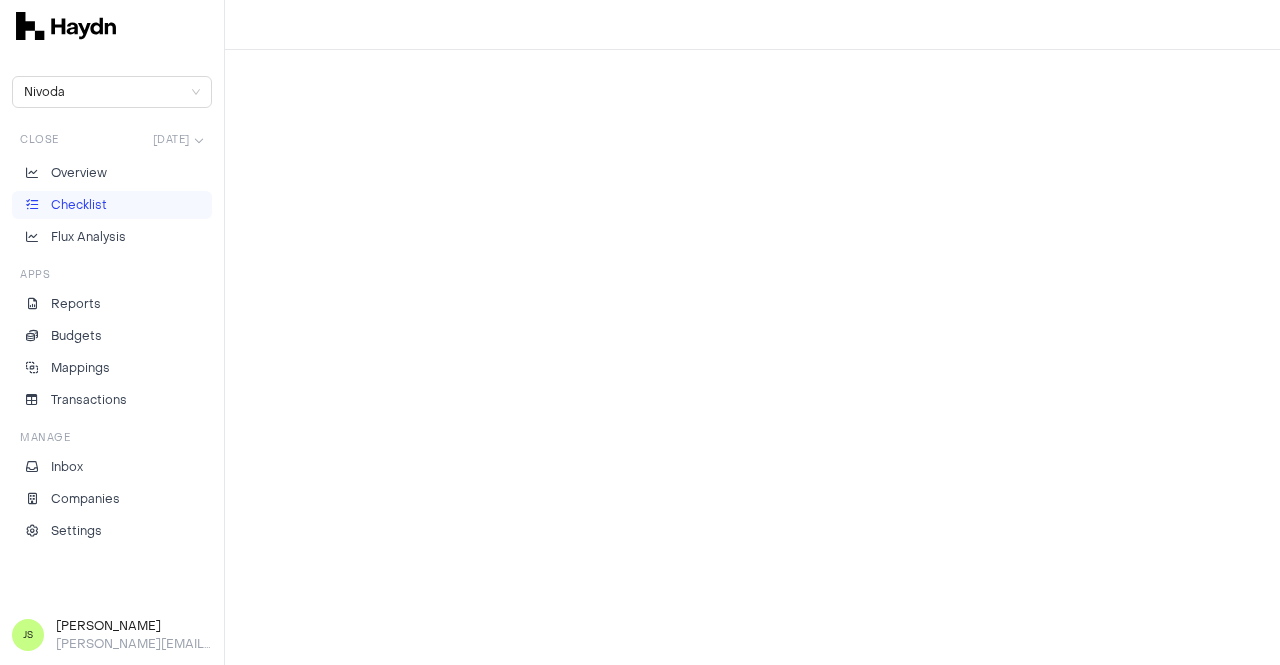 click on "Checklist" at bounding box center [79, 205] 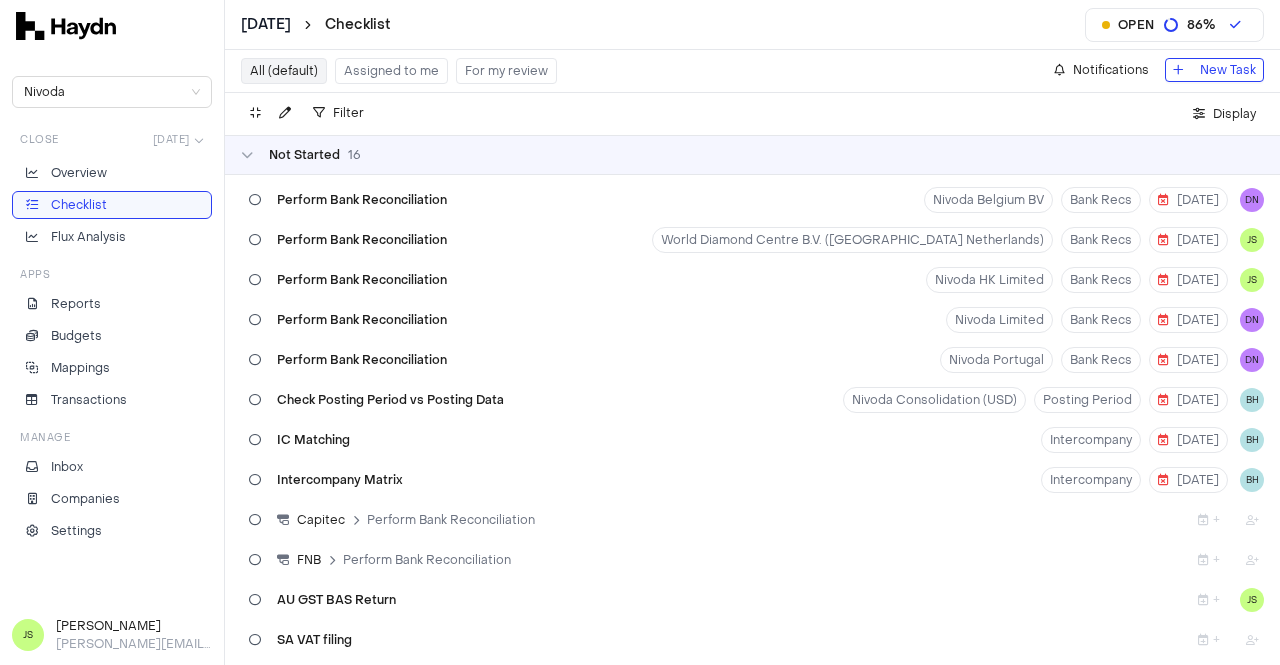 scroll, scrollTop: 0, scrollLeft: 0, axis: both 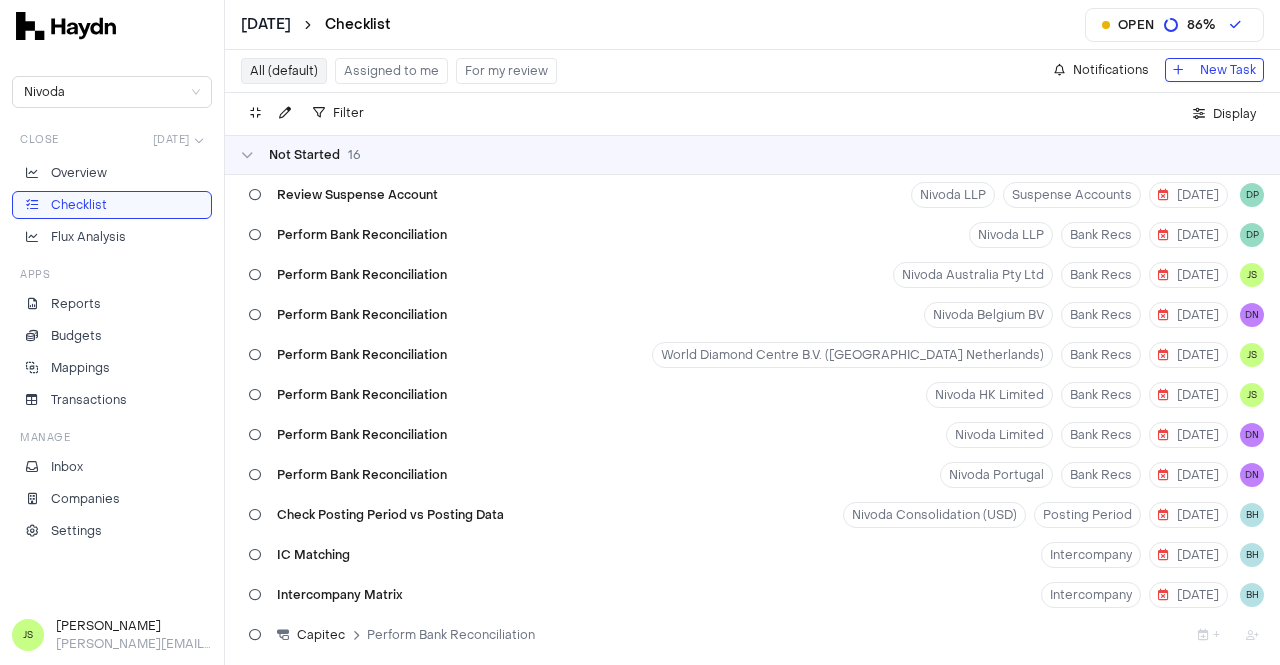click on "Checklist" at bounding box center (358, 25) 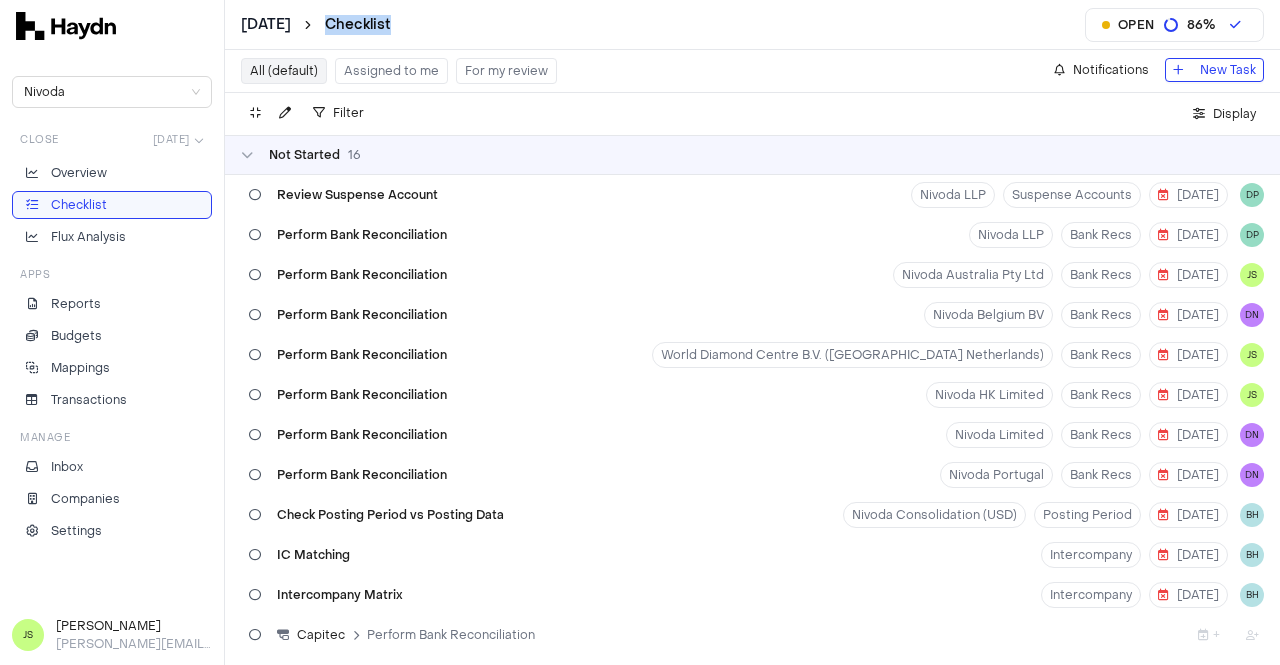 click on "Checklist" at bounding box center [358, 25] 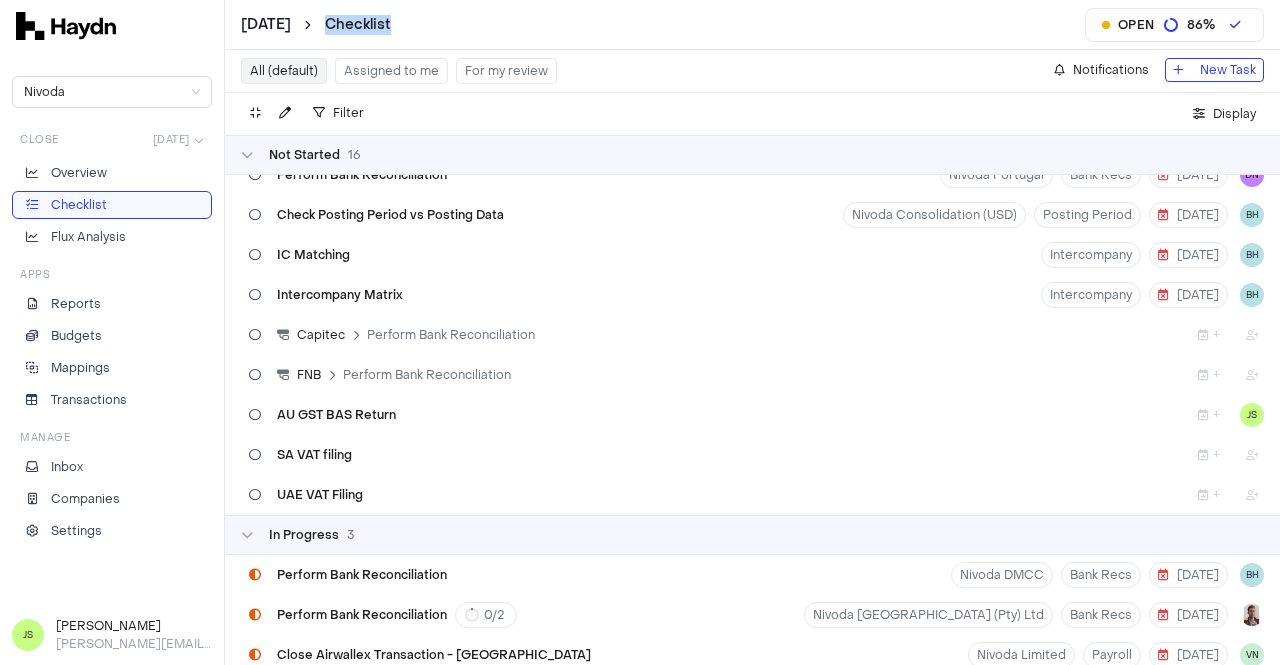 scroll, scrollTop: 0, scrollLeft: 0, axis: both 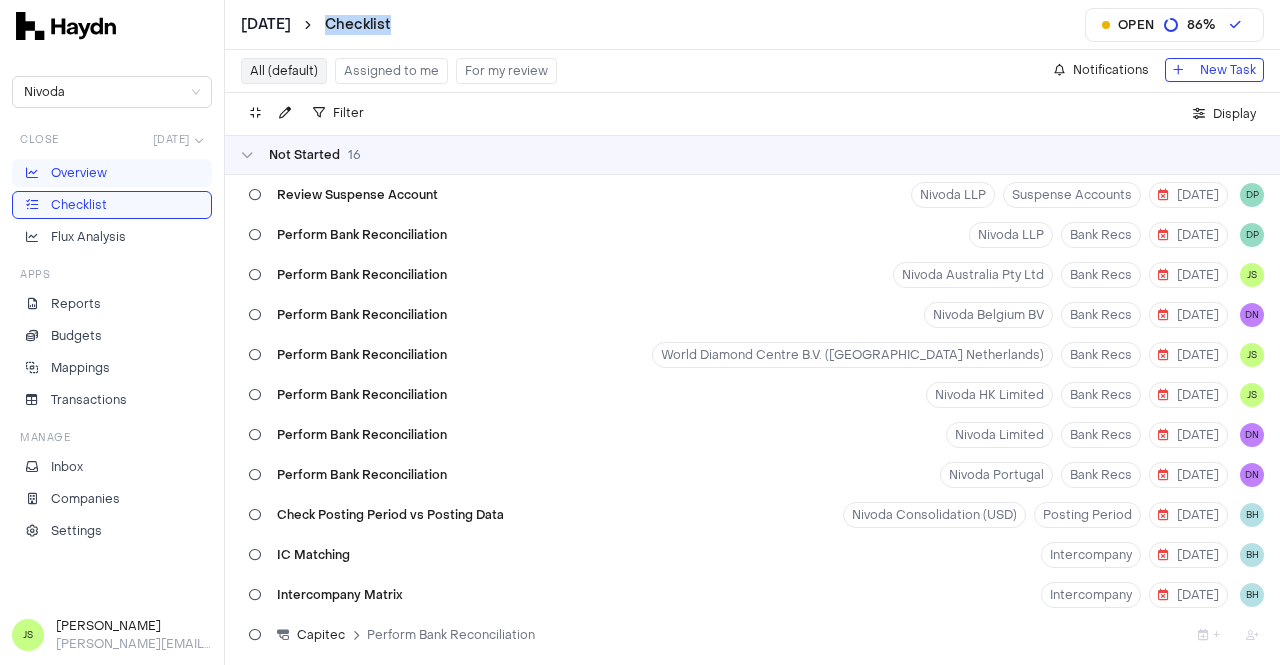 click on "Overview" at bounding box center [112, 173] 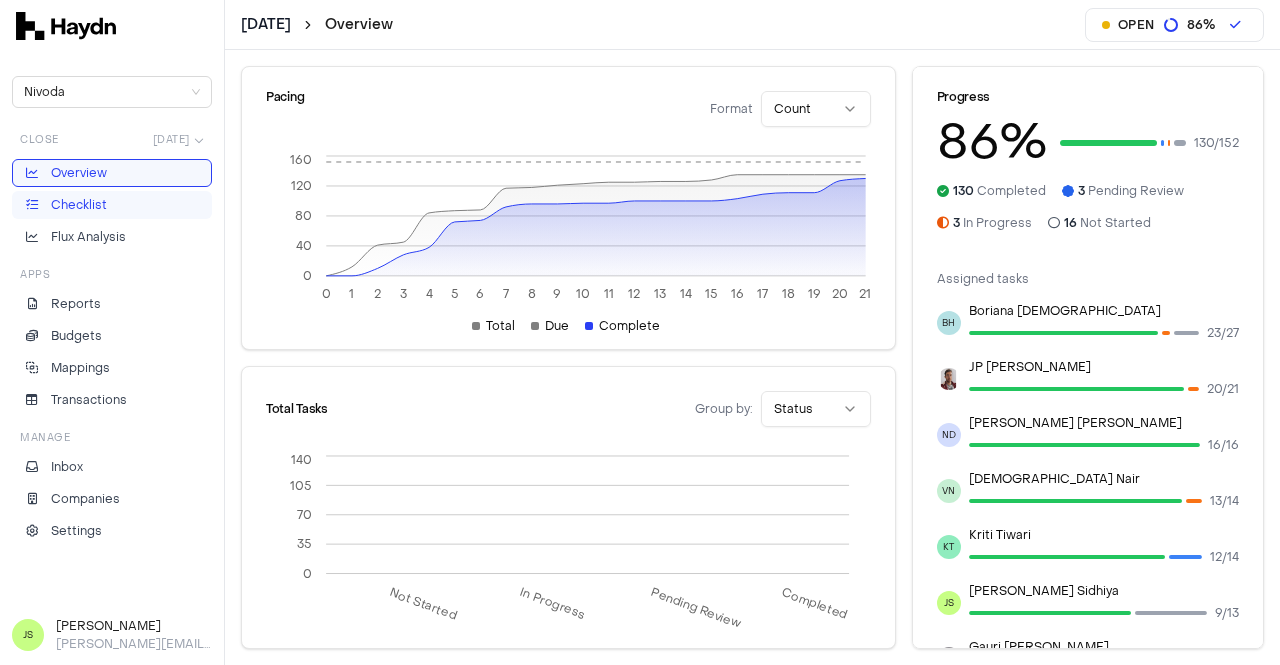 click on "Checklist" at bounding box center [79, 205] 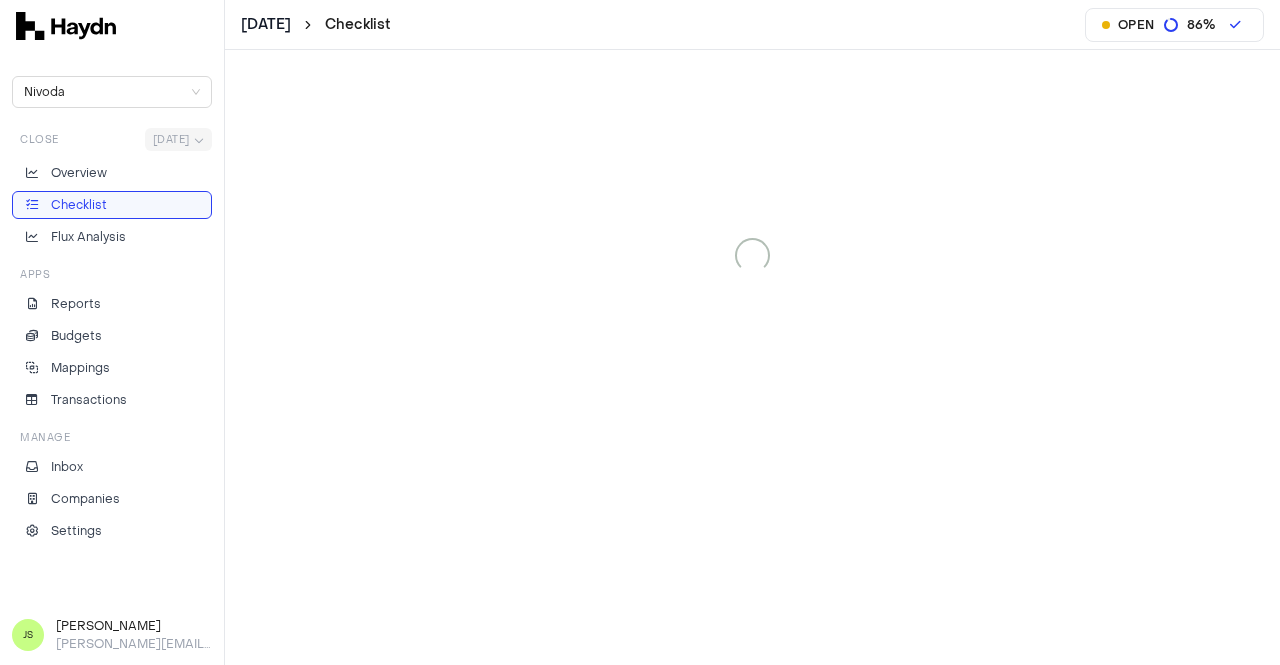 click on "[DATE] Checklist Open 86 % Nivoda Close [DATE] Overview Checklist Flux Analysis Apps Reports Budgets Mappings Transactions Manage Inbox Companies Settings [PERSON_NAME]  Sidhiya [PERSON_NAME][EMAIL_ADDRESS][DOMAIN_NAME]
21" at bounding box center [640, 332] 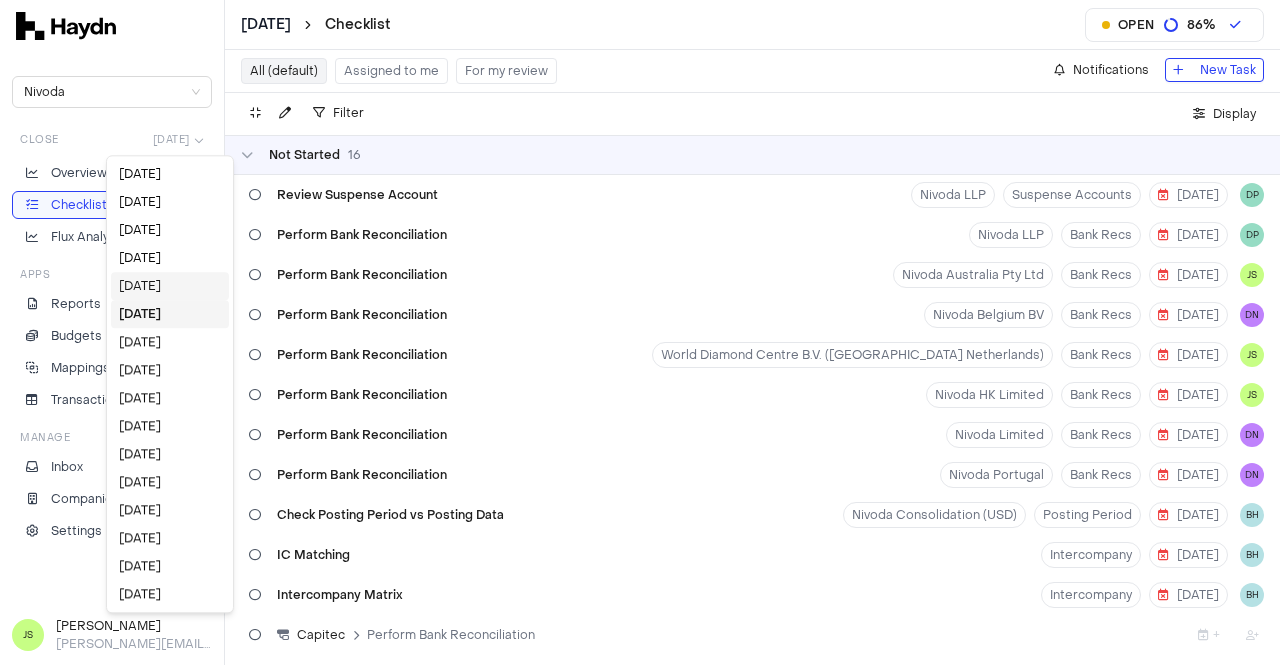 click on "[DATE]" at bounding box center (170, 286) 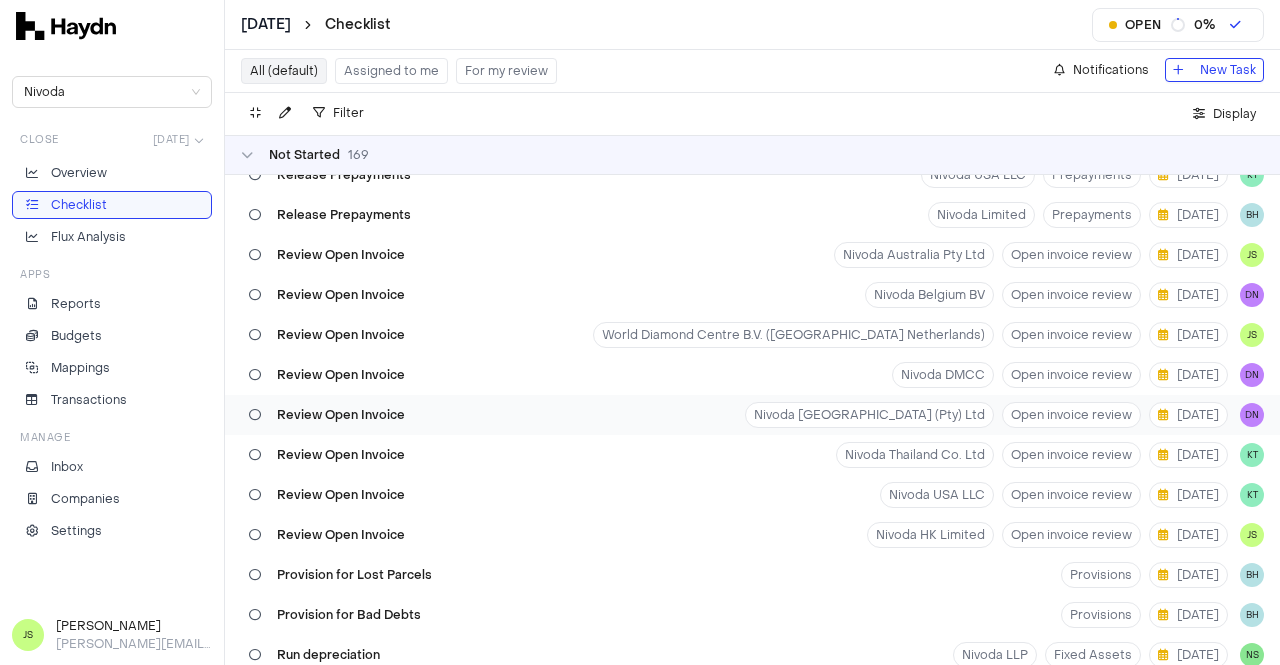 scroll, scrollTop: 0, scrollLeft: 0, axis: both 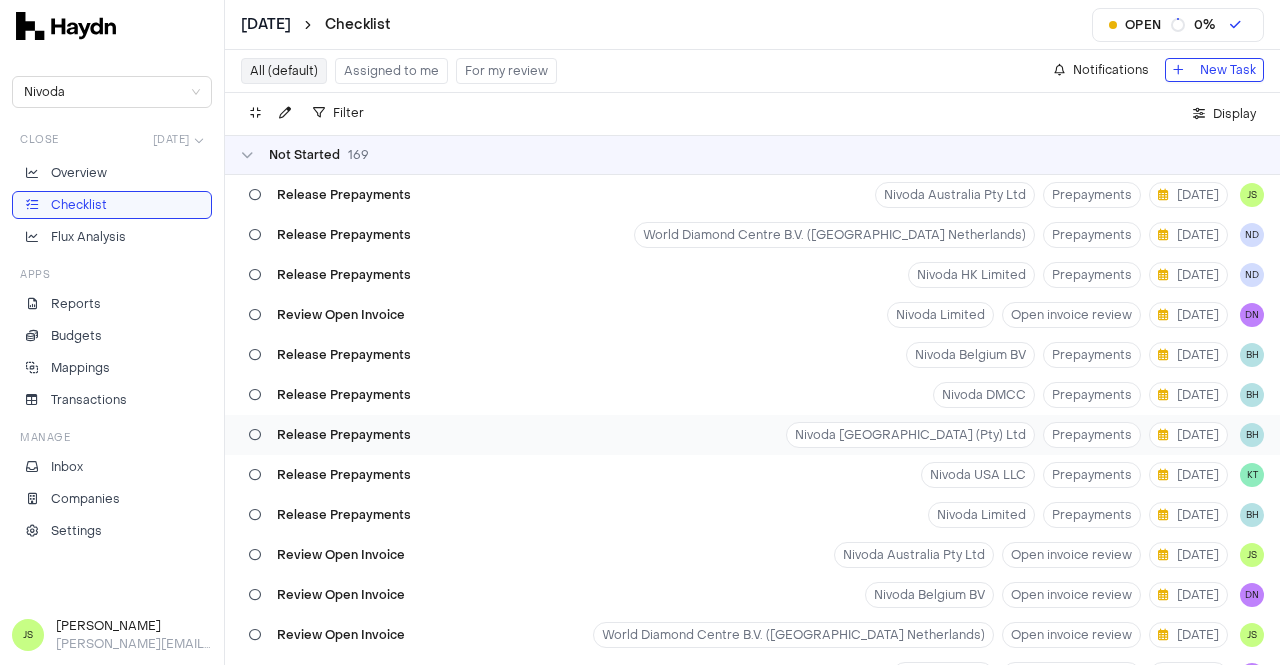 type 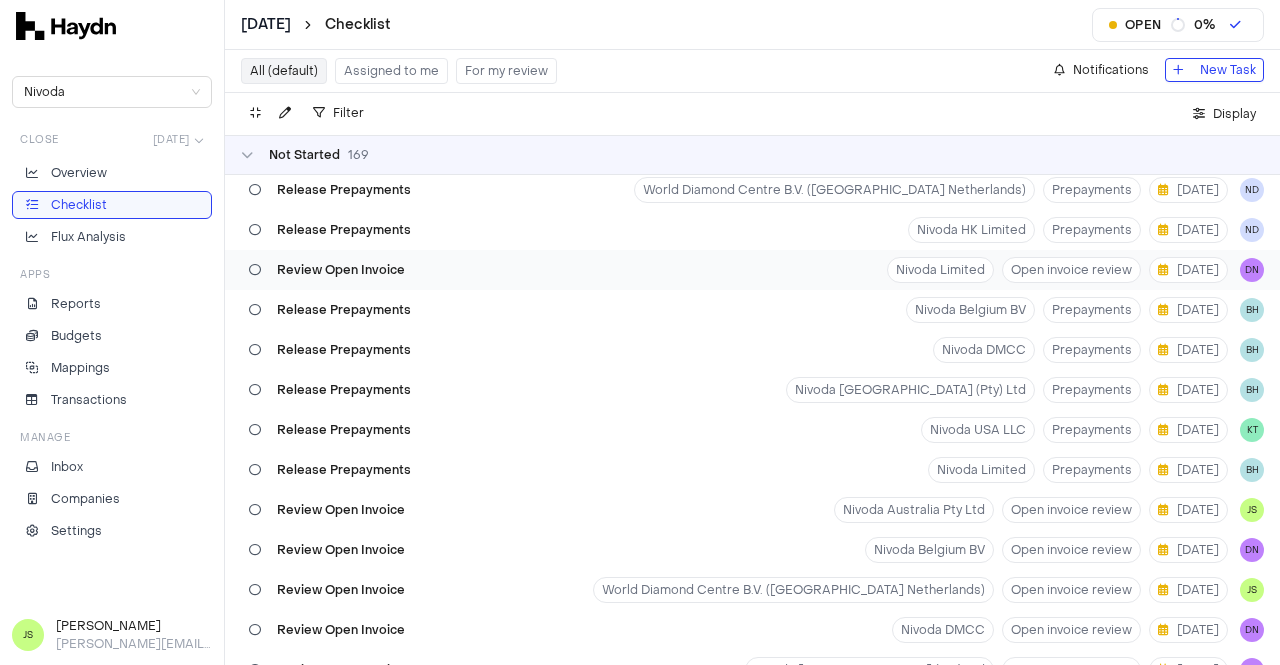 scroll, scrollTop: 0, scrollLeft: 0, axis: both 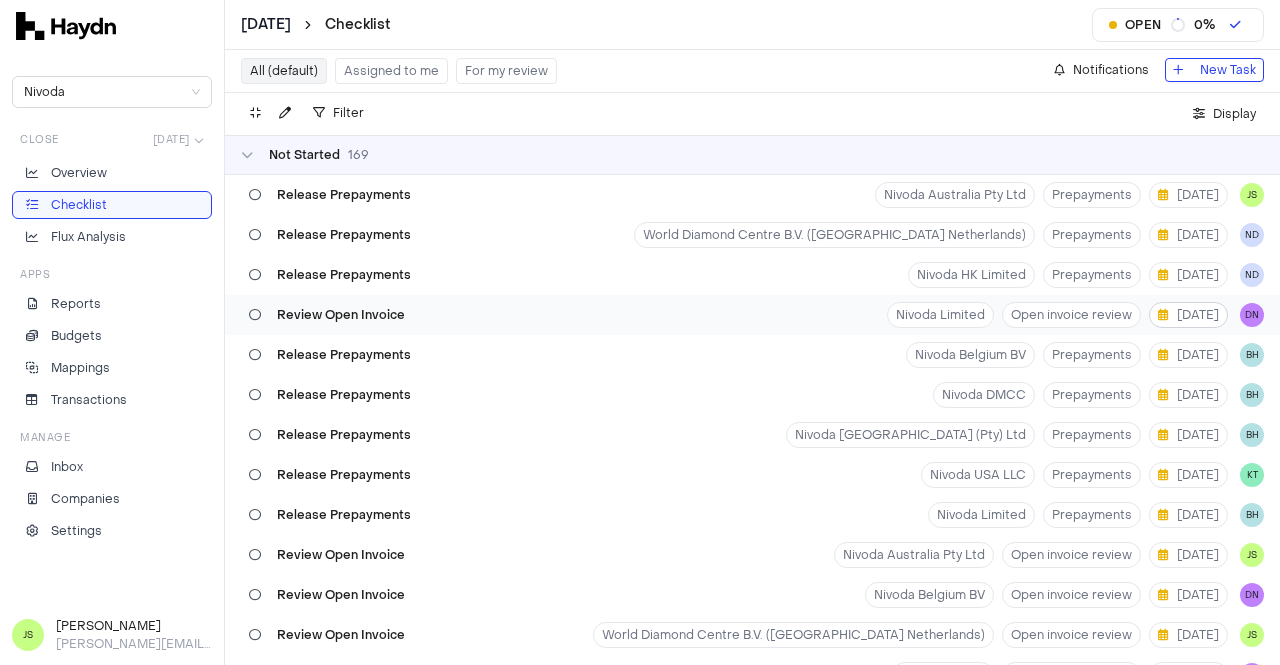 click on "[DATE]" at bounding box center [1188, 315] 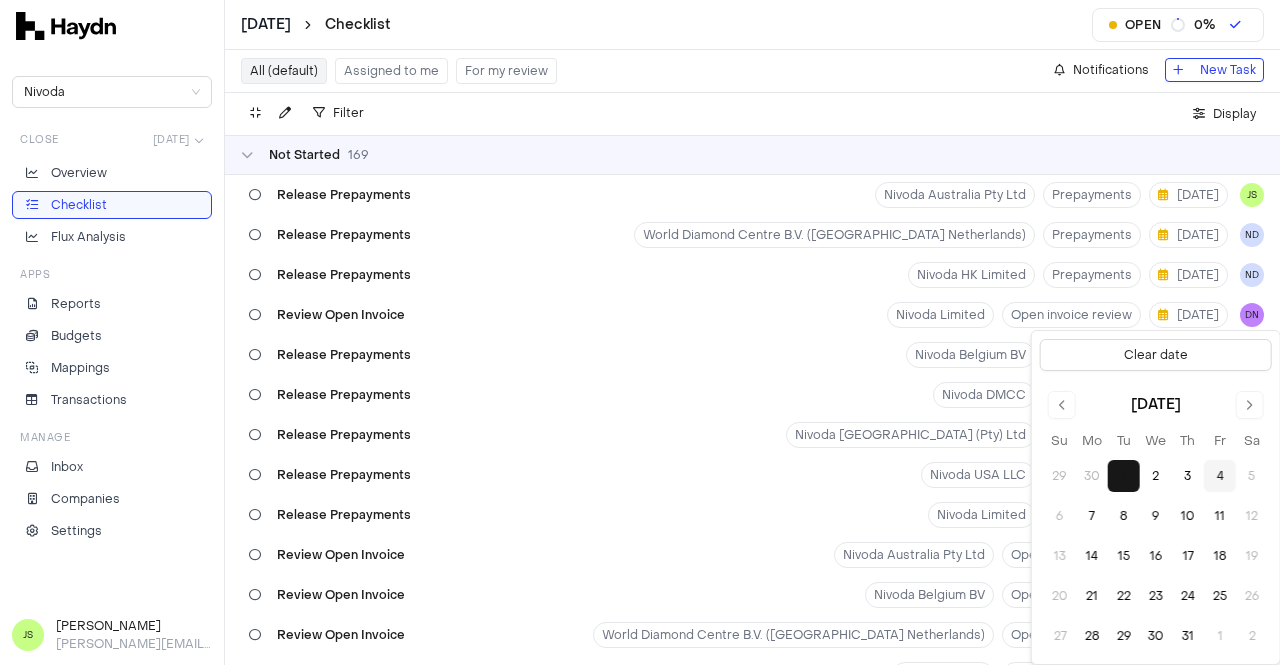 click on "4" at bounding box center [1220, 476] 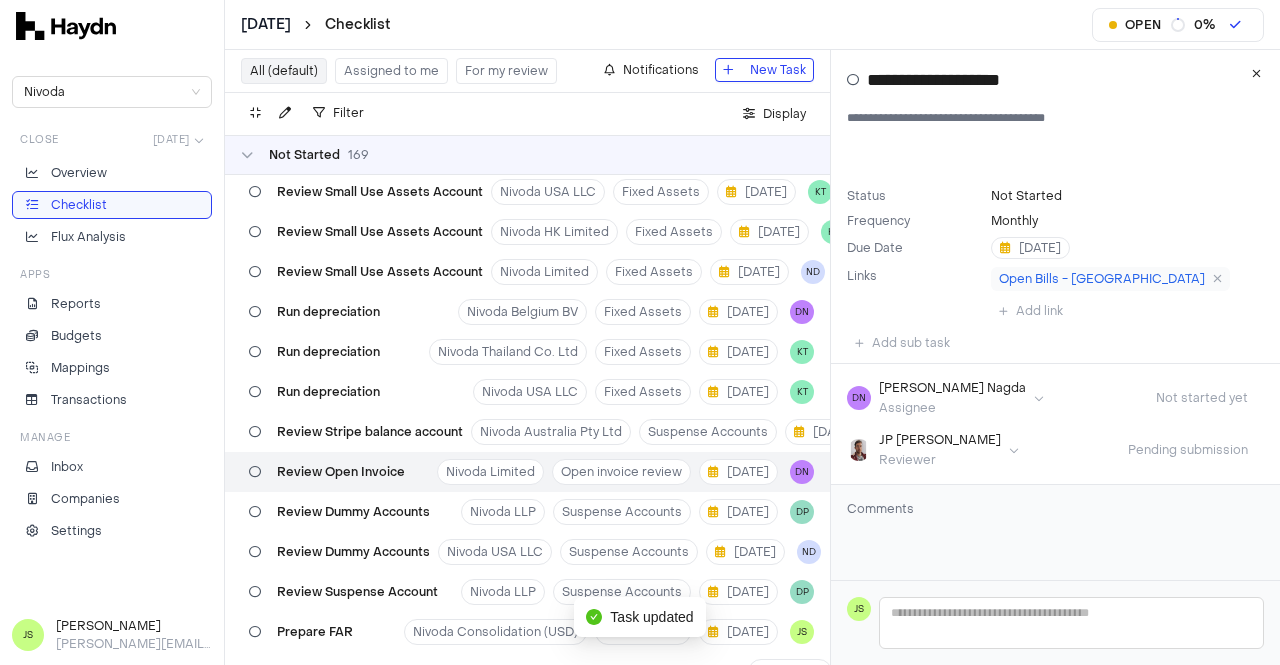 scroll, scrollTop: 1402, scrollLeft: 0, axis: vertical 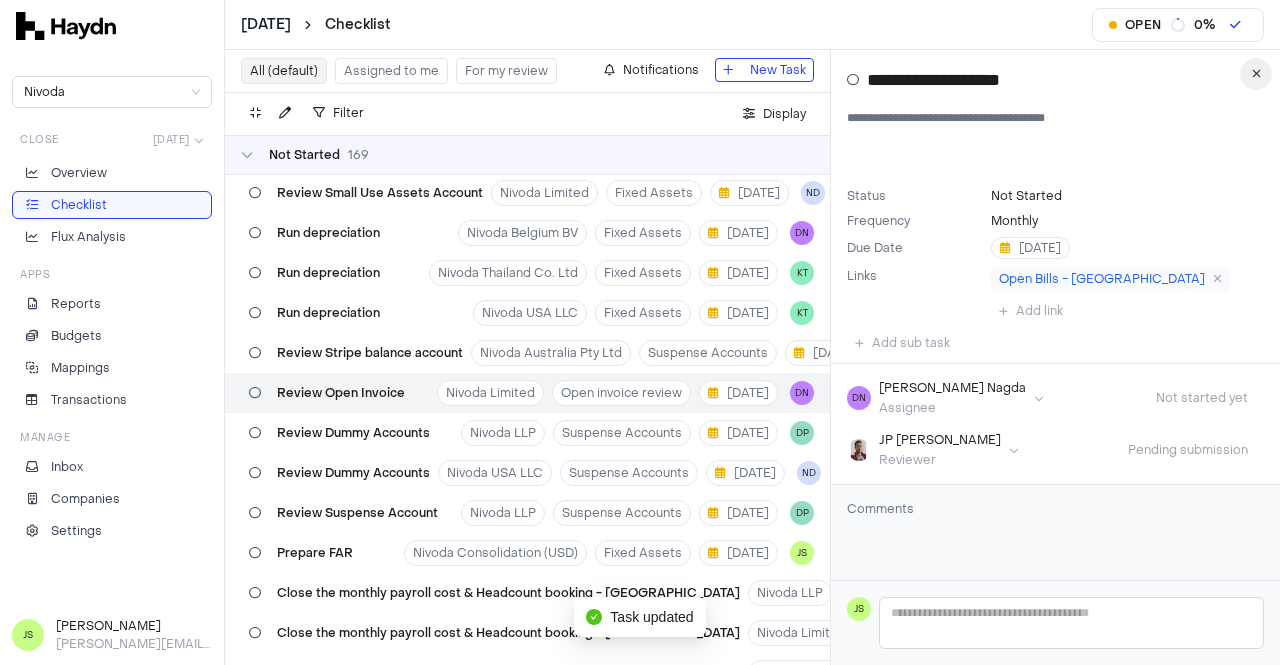 click at bounding box center (1256, 74) 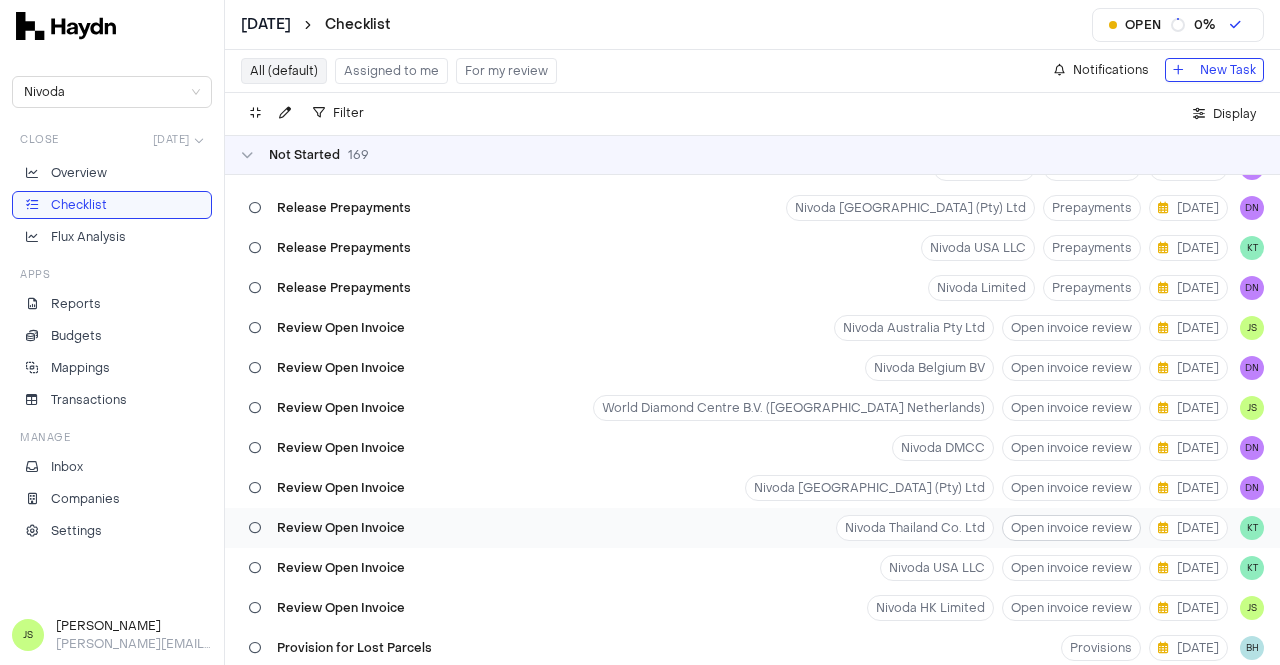 scroll, scrollTop: 300, scrollLeft: 0, axis: vertical 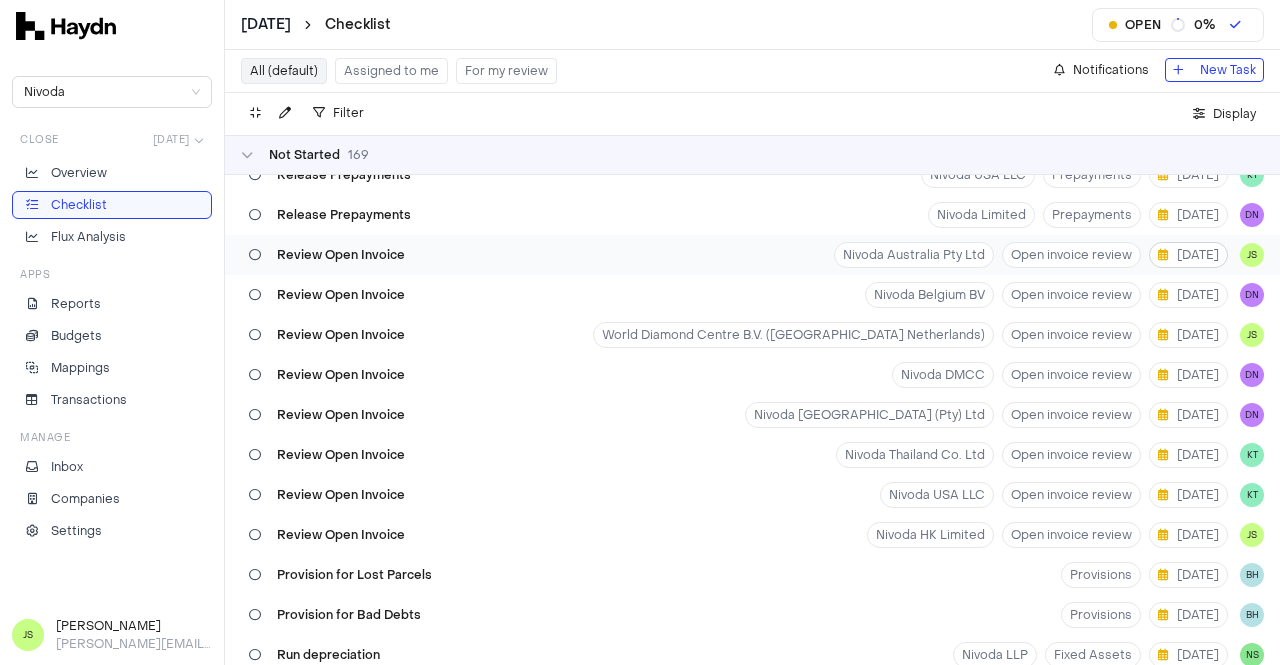 click on "[DATE]" at bounding box center [1188, 255] 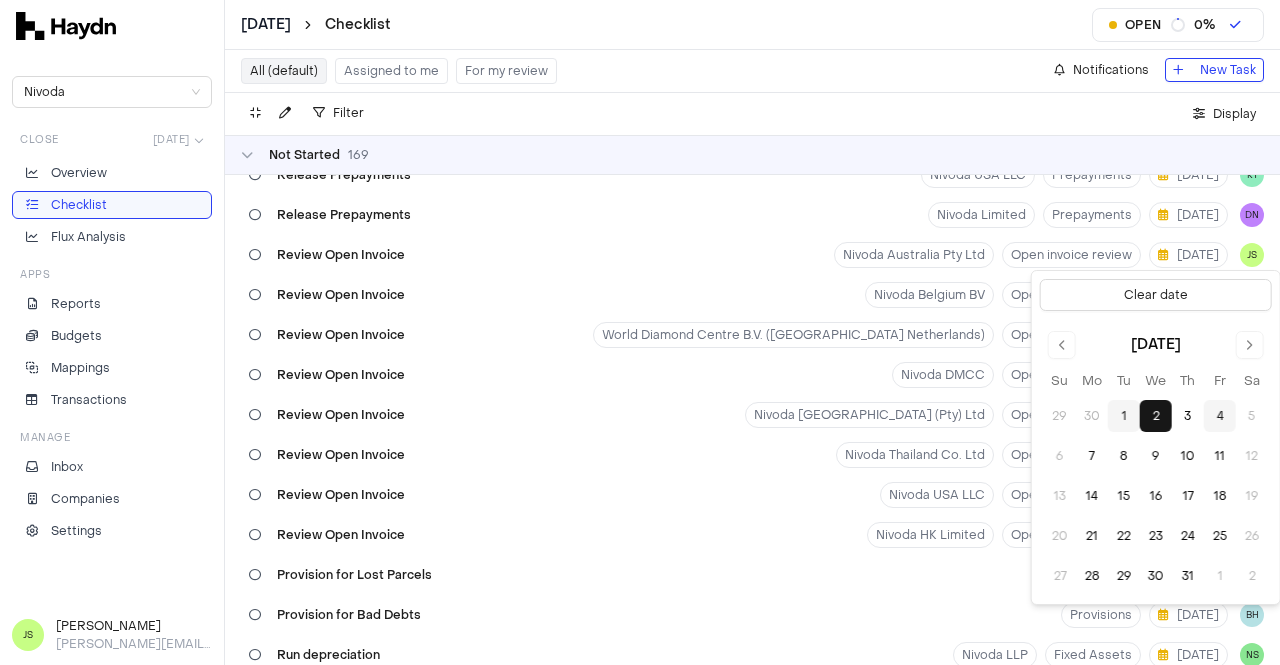 click on "4" at bounding box center (1220, 416) 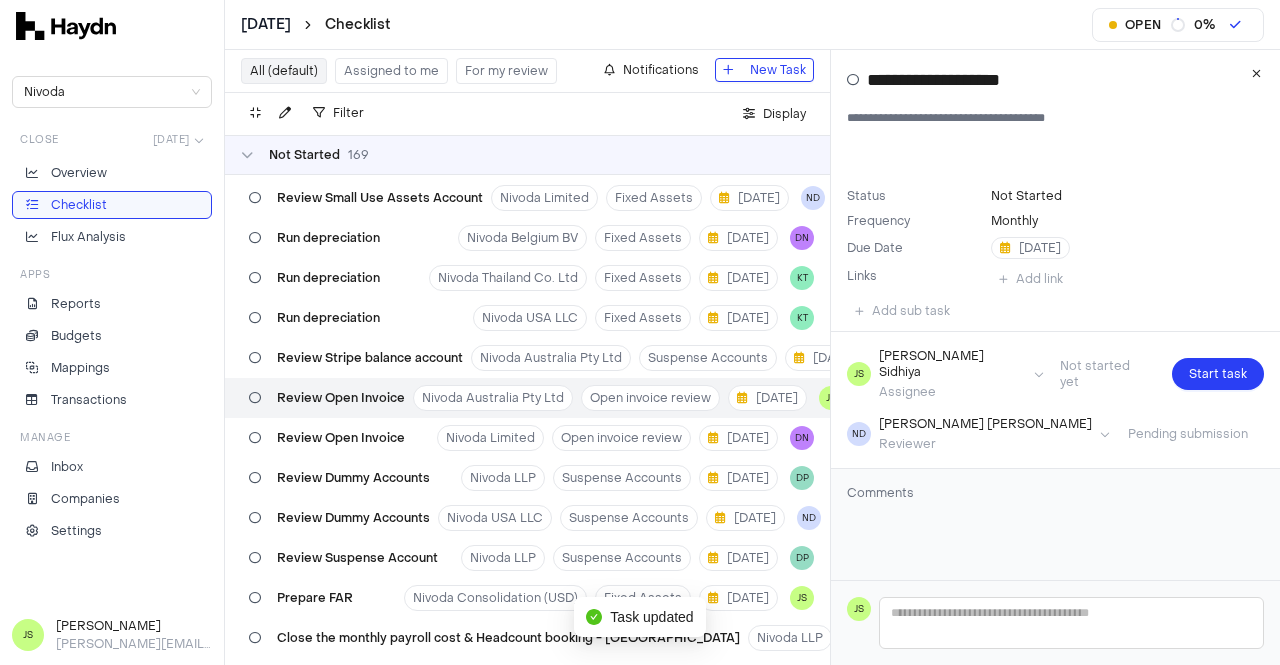 scroll, scrollTop: 1362, scrollLeft: 0, axis: vertical 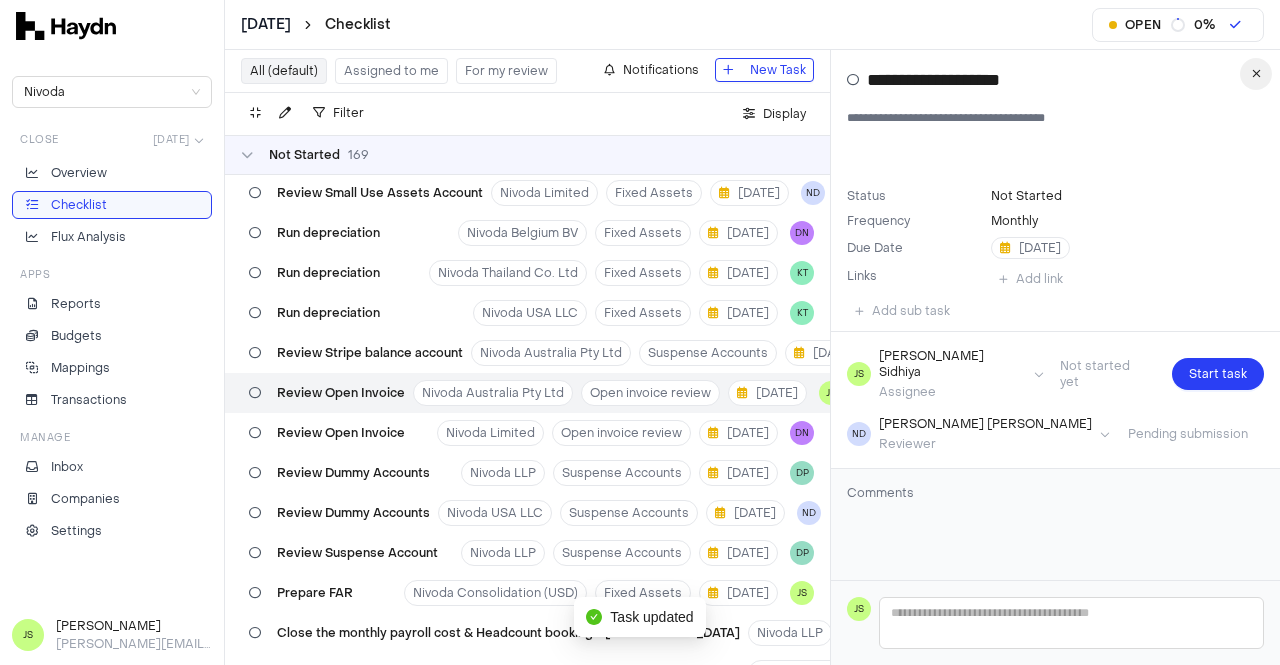 click at bounding box center [1256, 74] 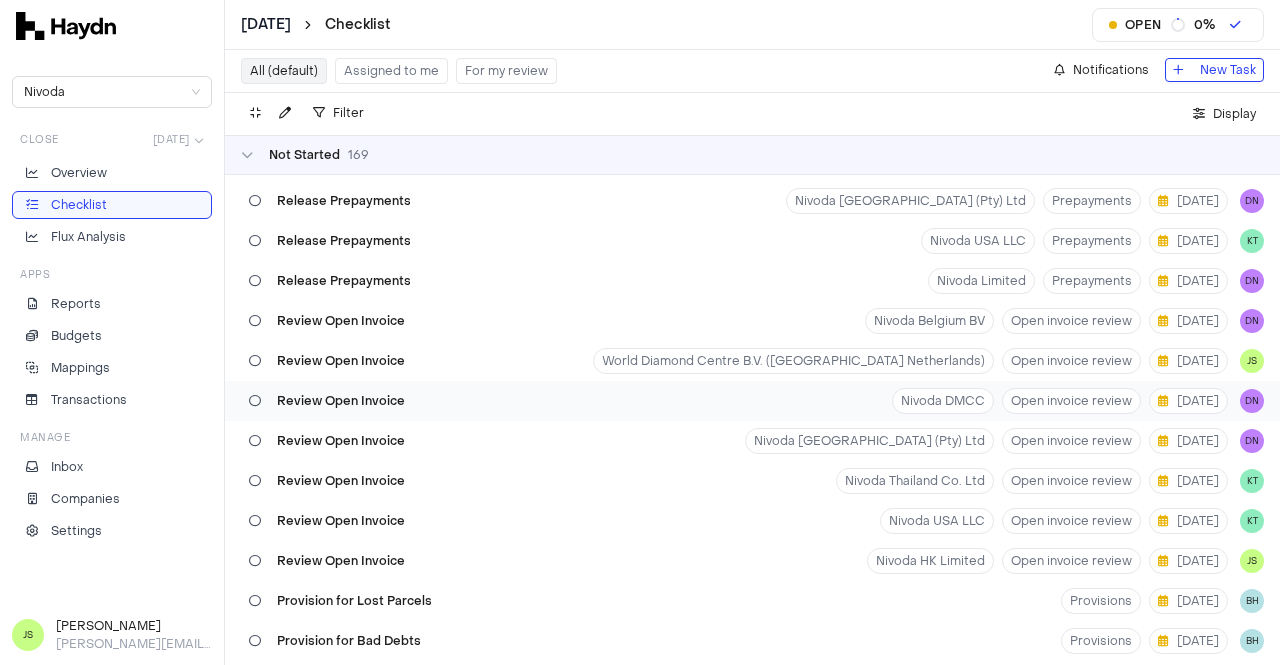 scroll, scrollTop: 262, scrollLeft: 0, axis: vertical 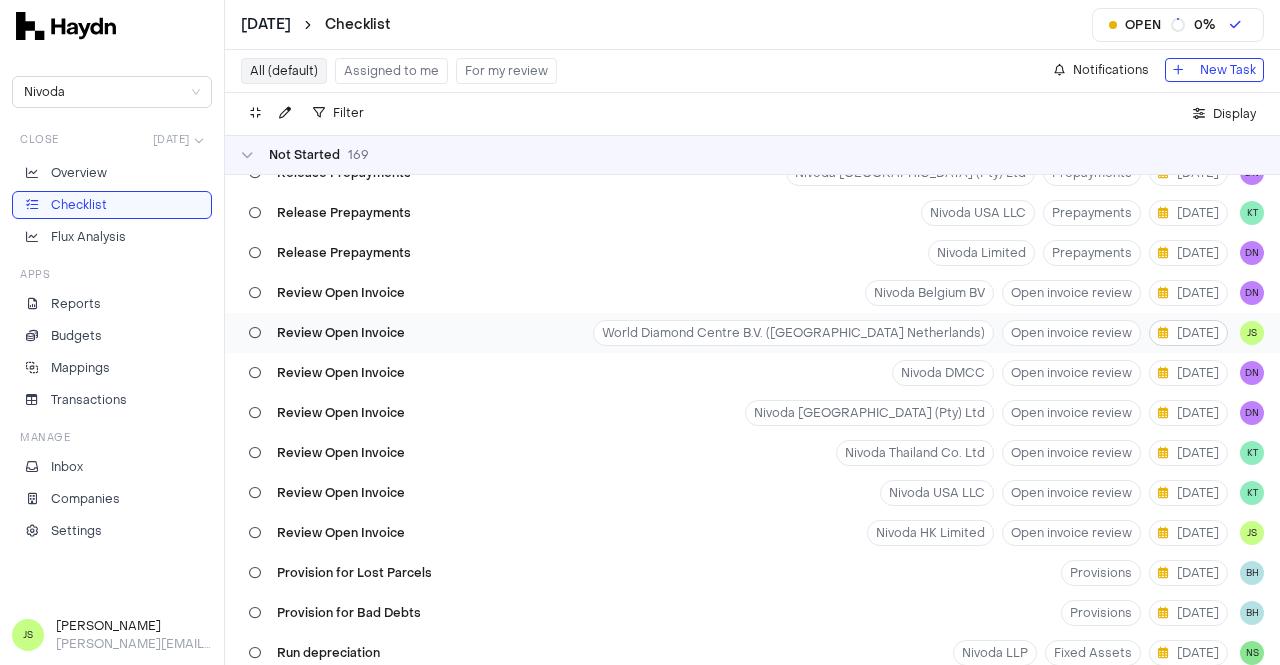 click on "[DATE]" at bounding box center (1188, 333) 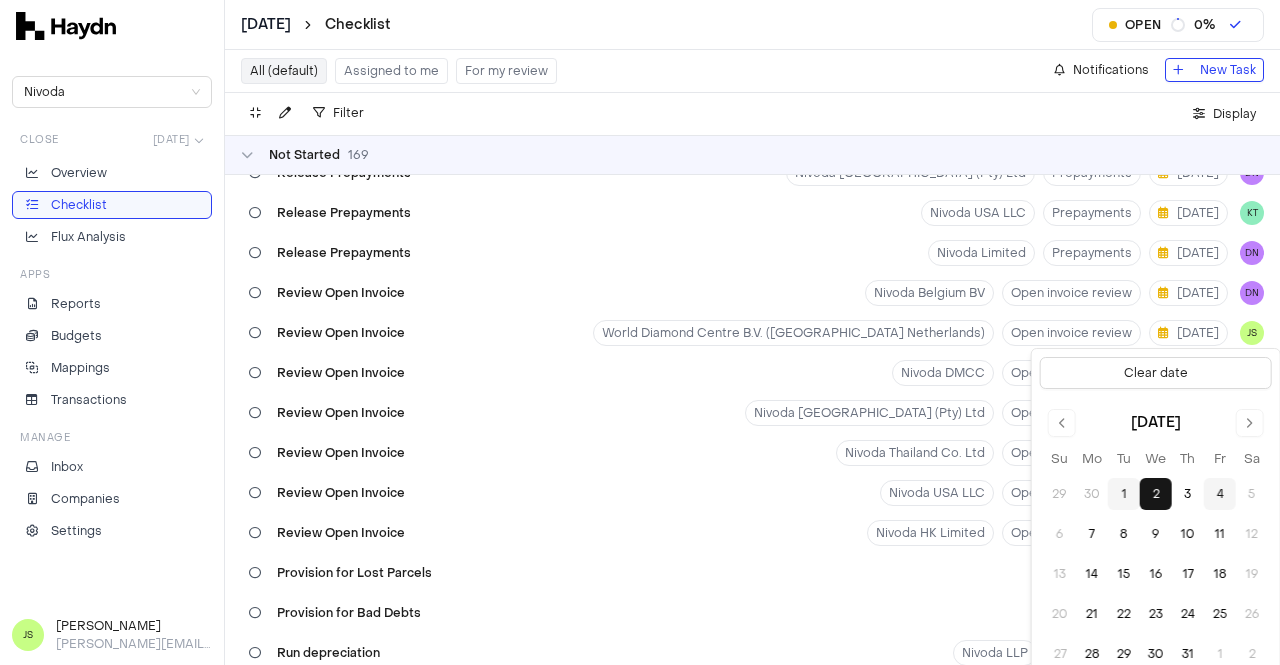 click on "4" at bounding box center [1220, 494] 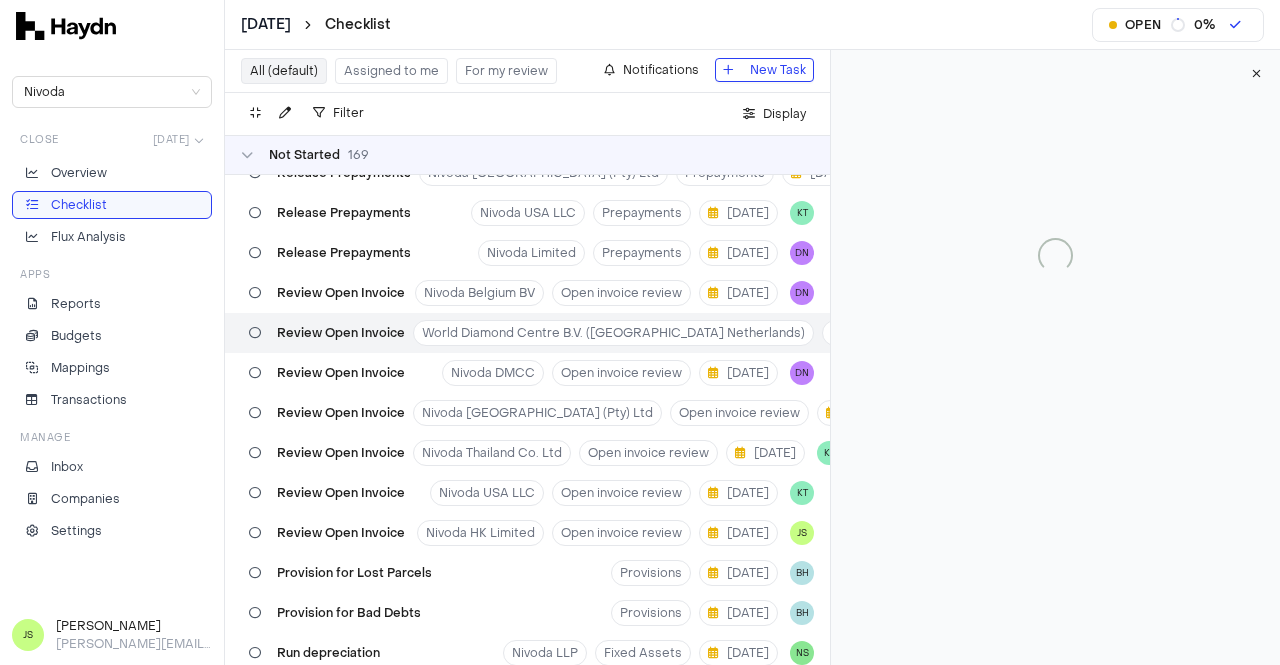 scroll, scrollTop: 262, scrollLeft: 339, axis: both 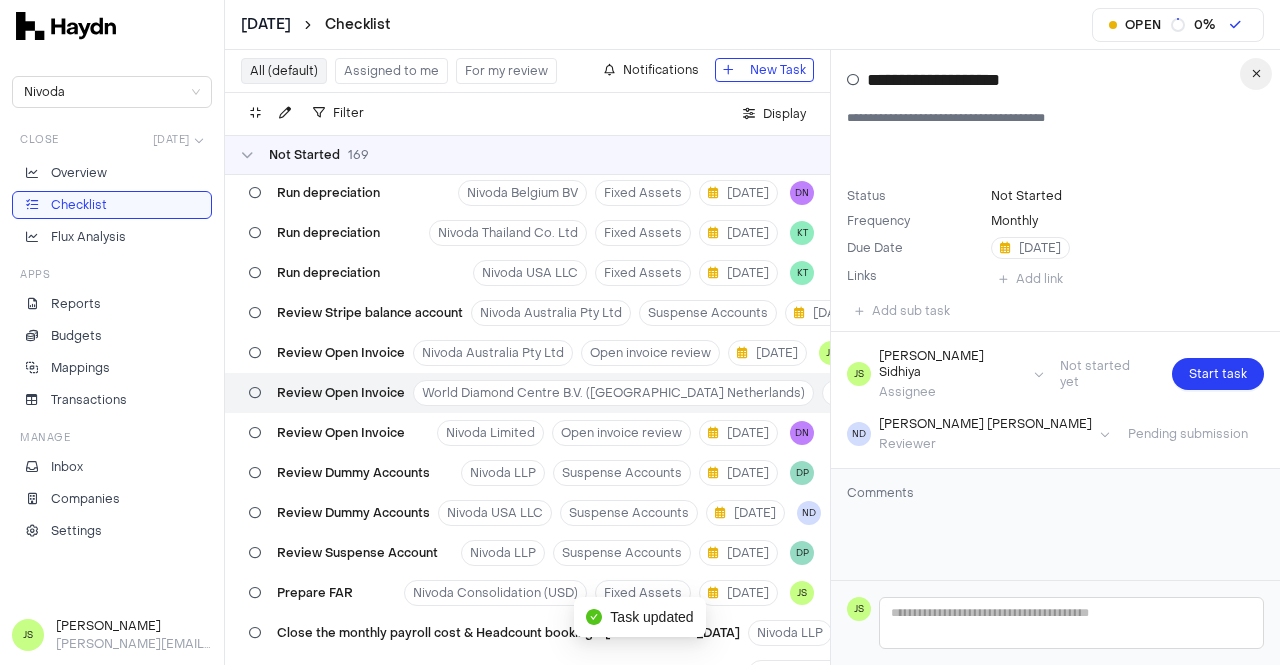 click at bounding box center (1256, 74) 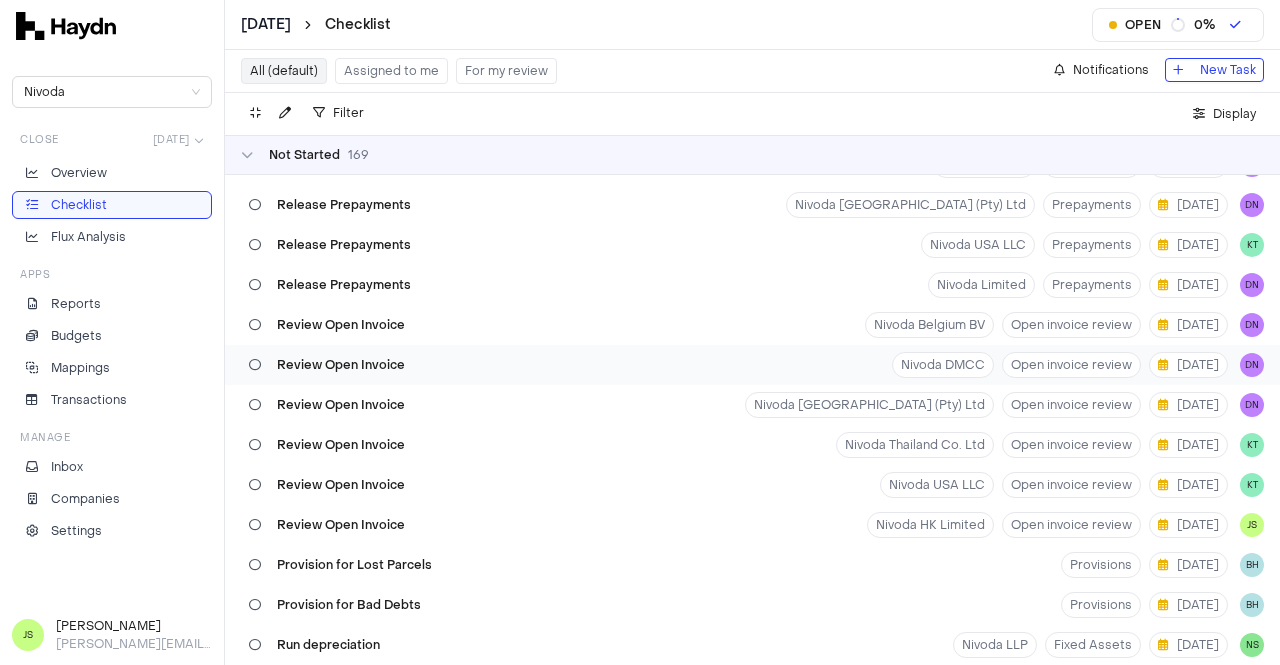 scroll, scrollTop: 262, scrollLeft: 0, axis: vertical 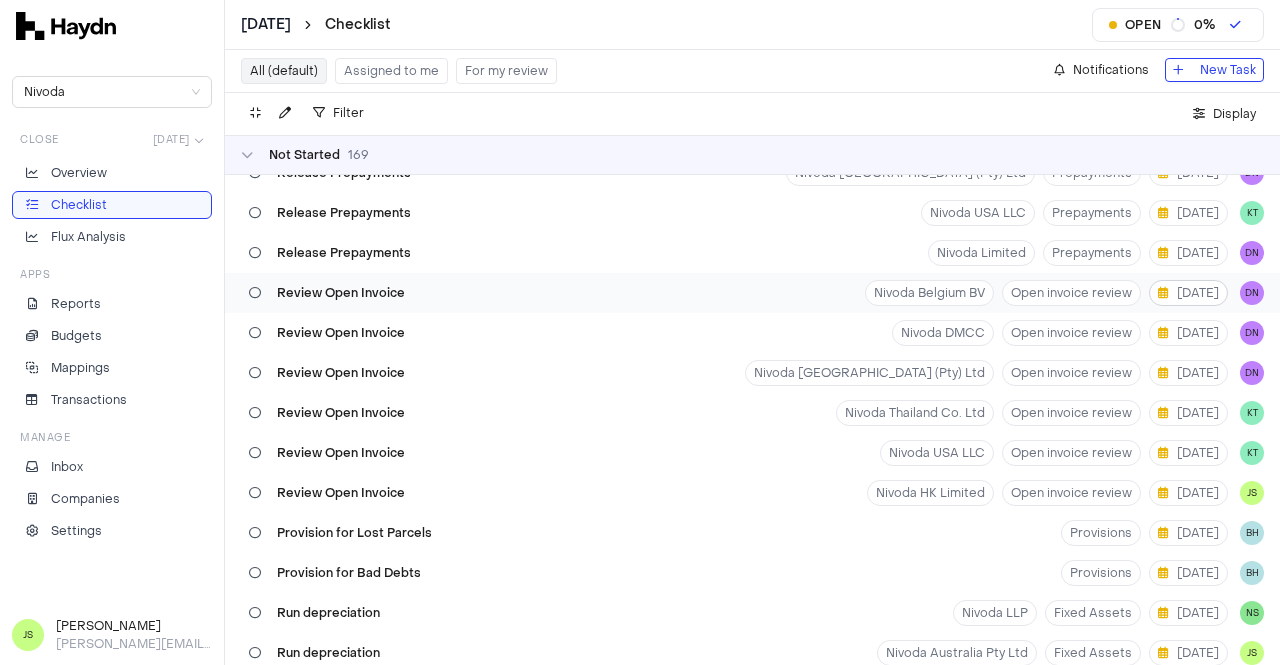 click on "[DATE]" at bounding box center [1188, 293] 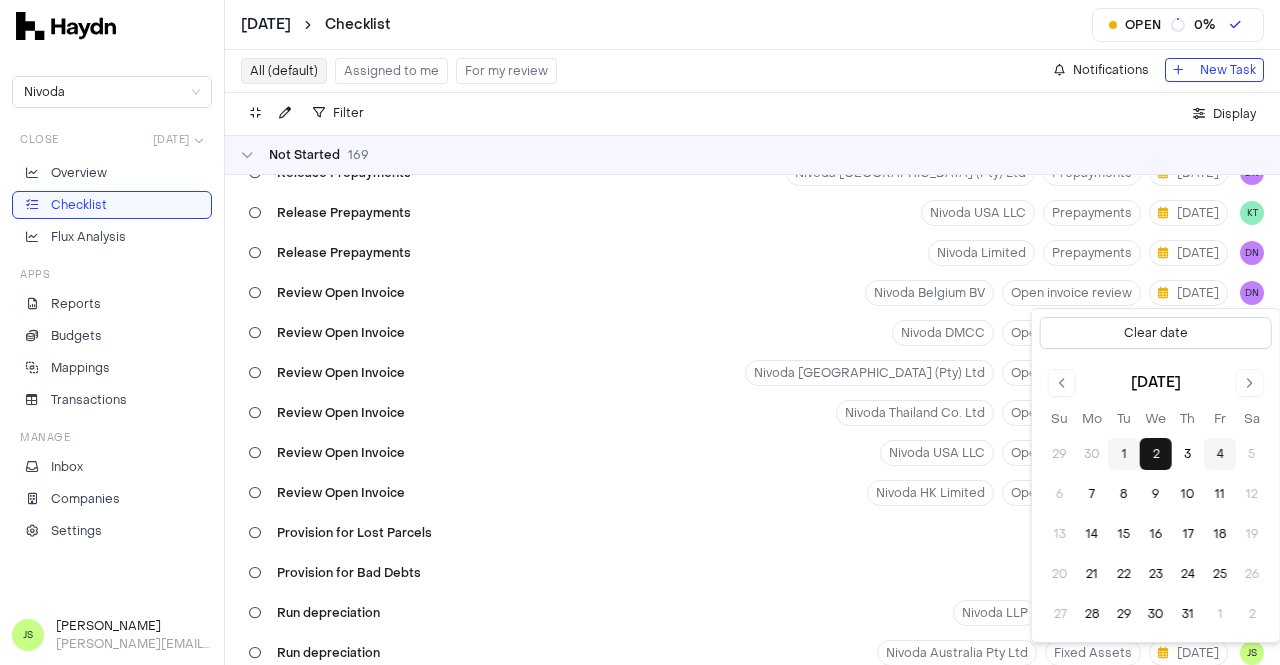 click on "4" at bounding box center (1220, 454) 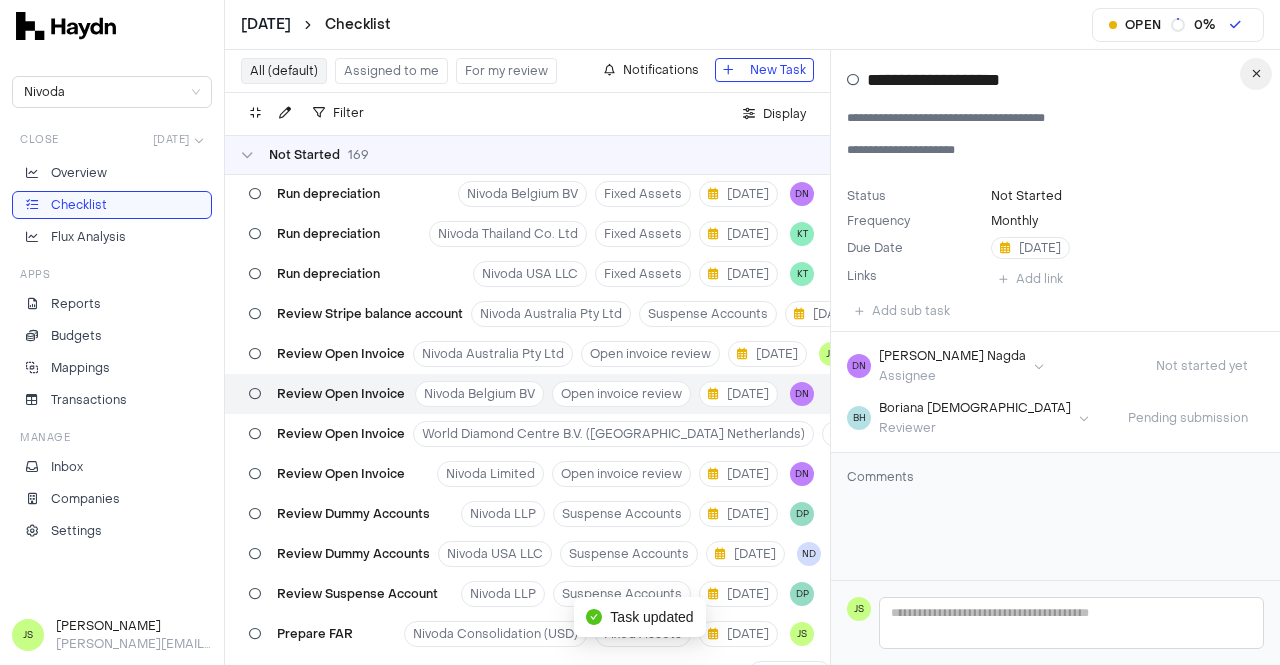 scroll, scrollTop: 1322, scrollLeft: 0, axis: vertical 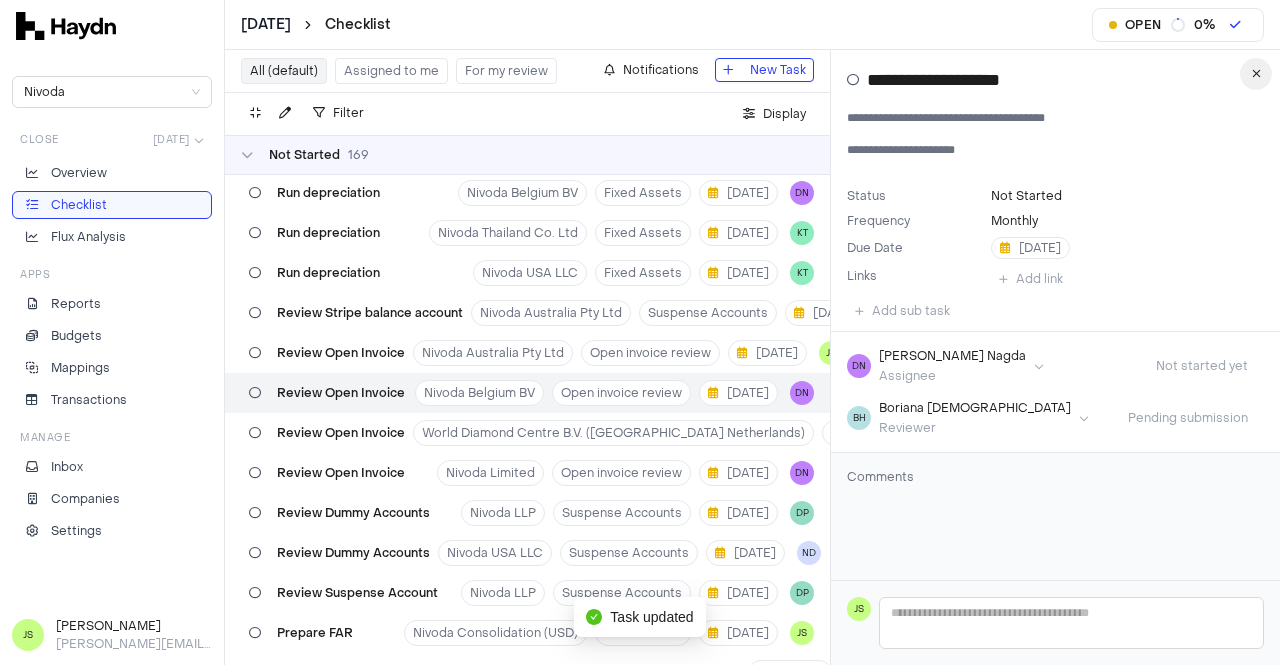 click at bounding box center (1256, 74) 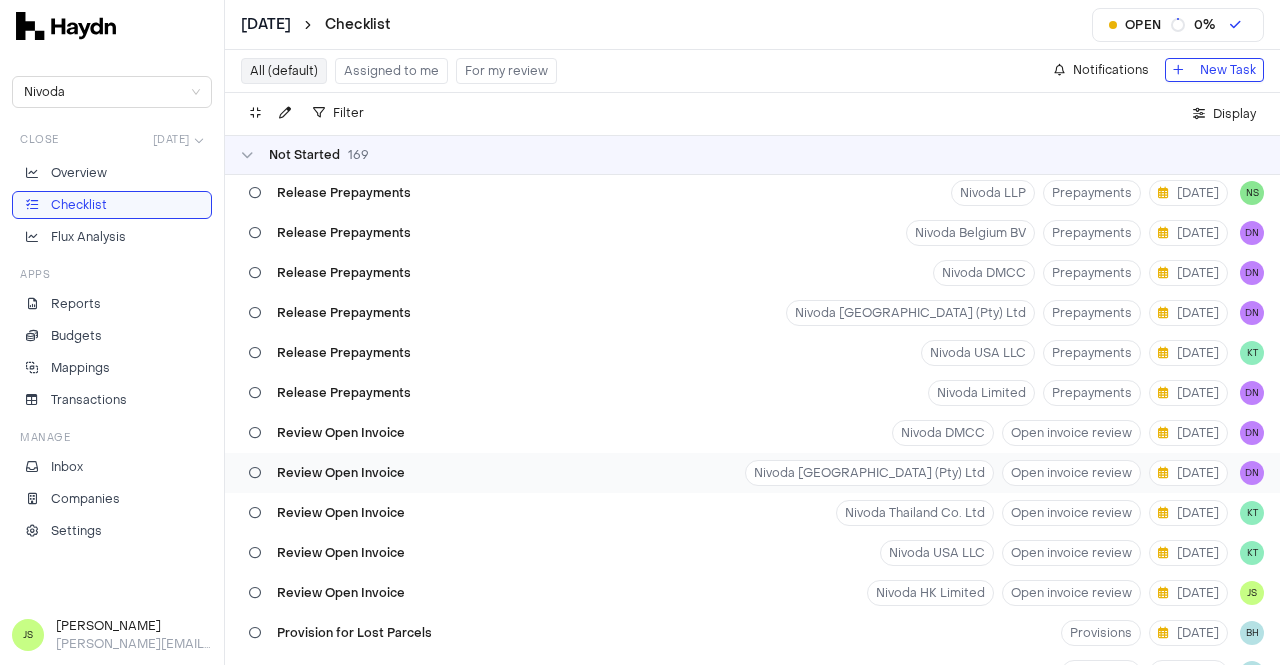 scroll, scrollTop: 222, scrollLeft: 0, axis: vertical 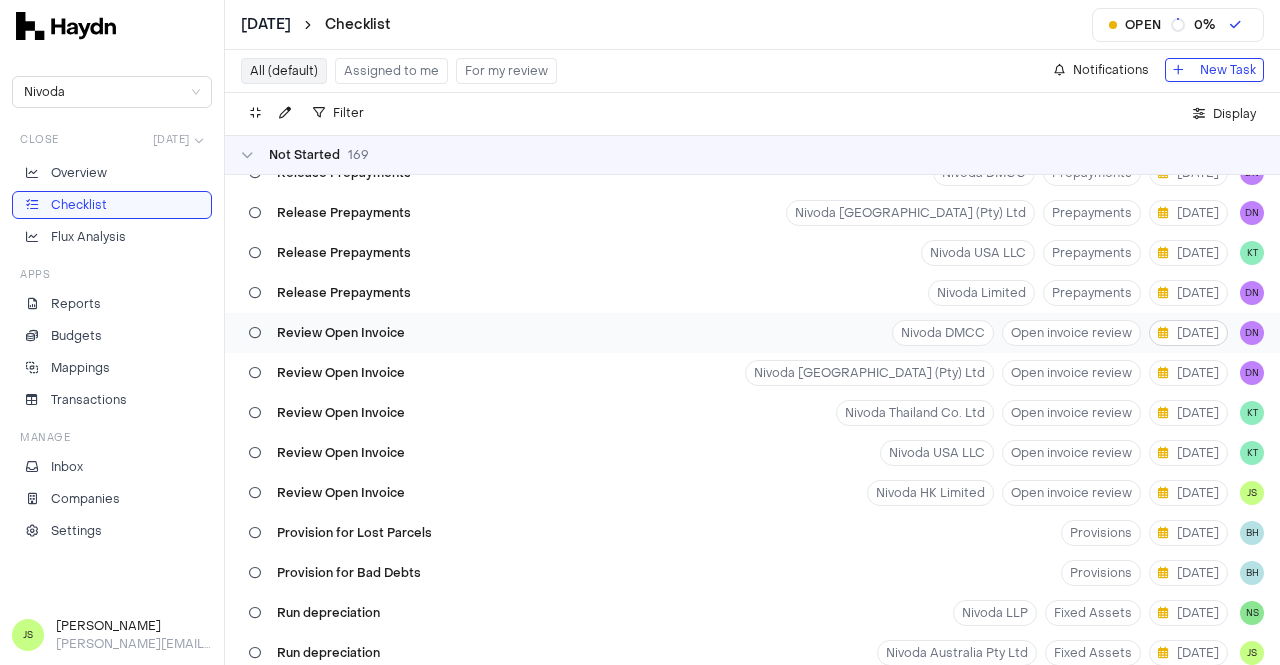click on "[DATE]" at bounding box center [1188, 333] 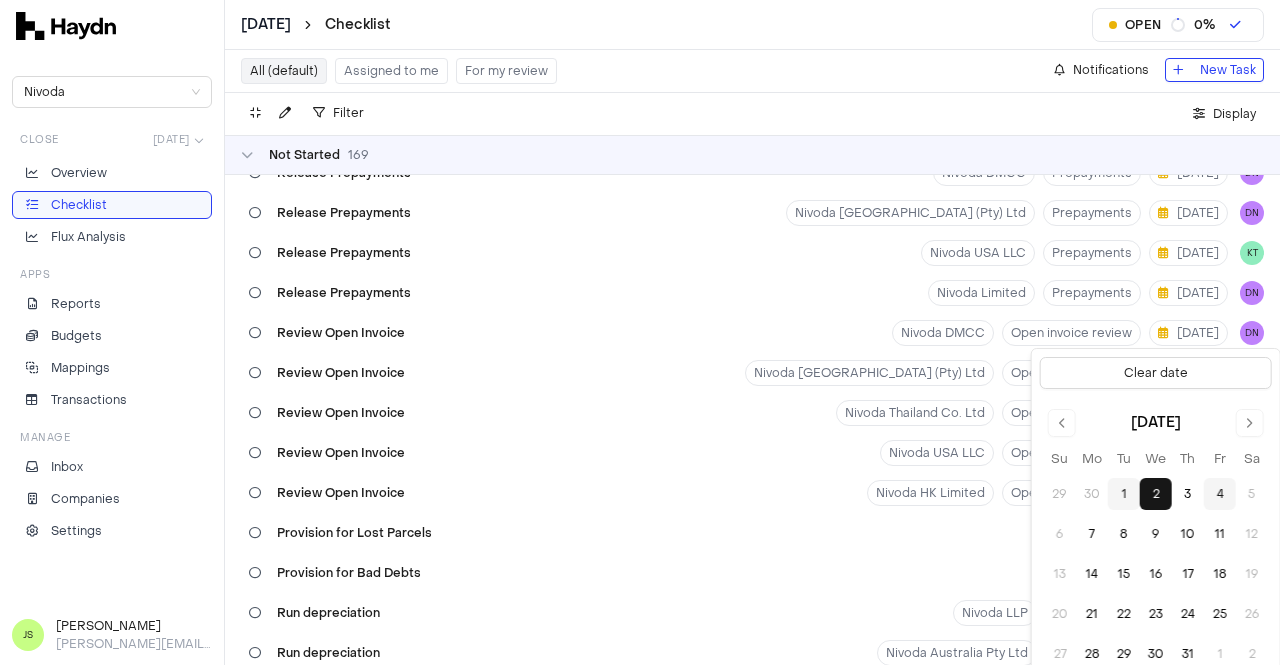 click on "4" at bounding box center [1220, 494] 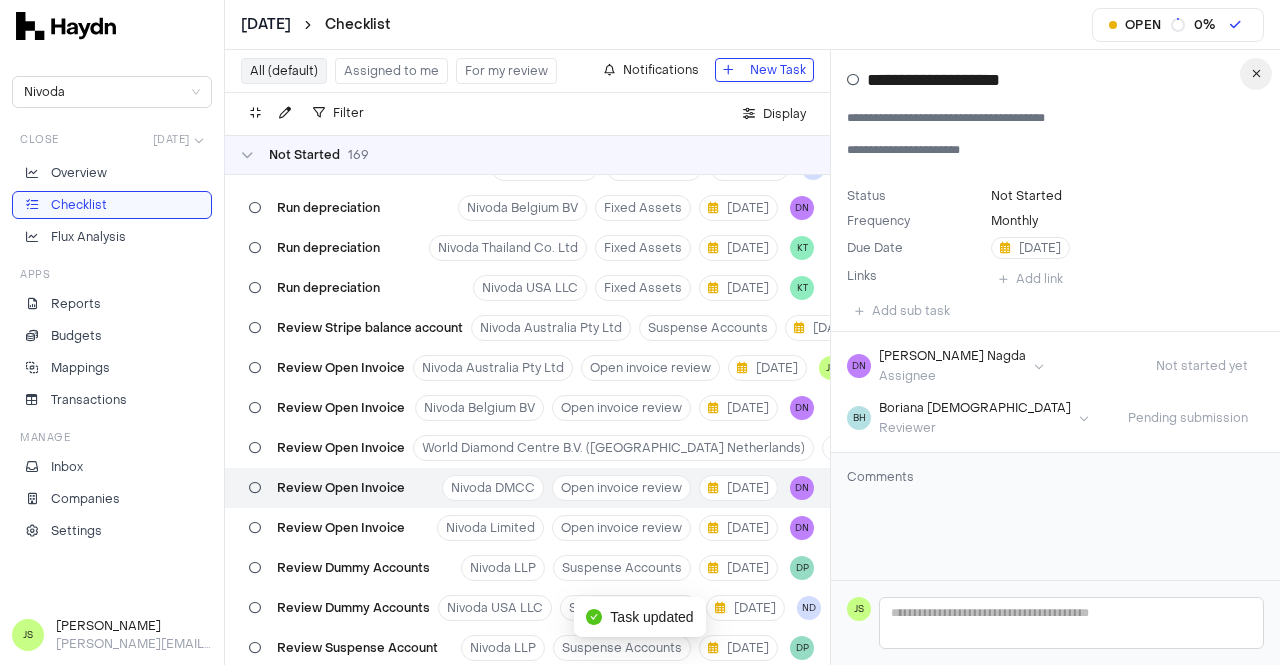 scroll, scrollTop: 1362, scrollLeft: 0, axis: vertical 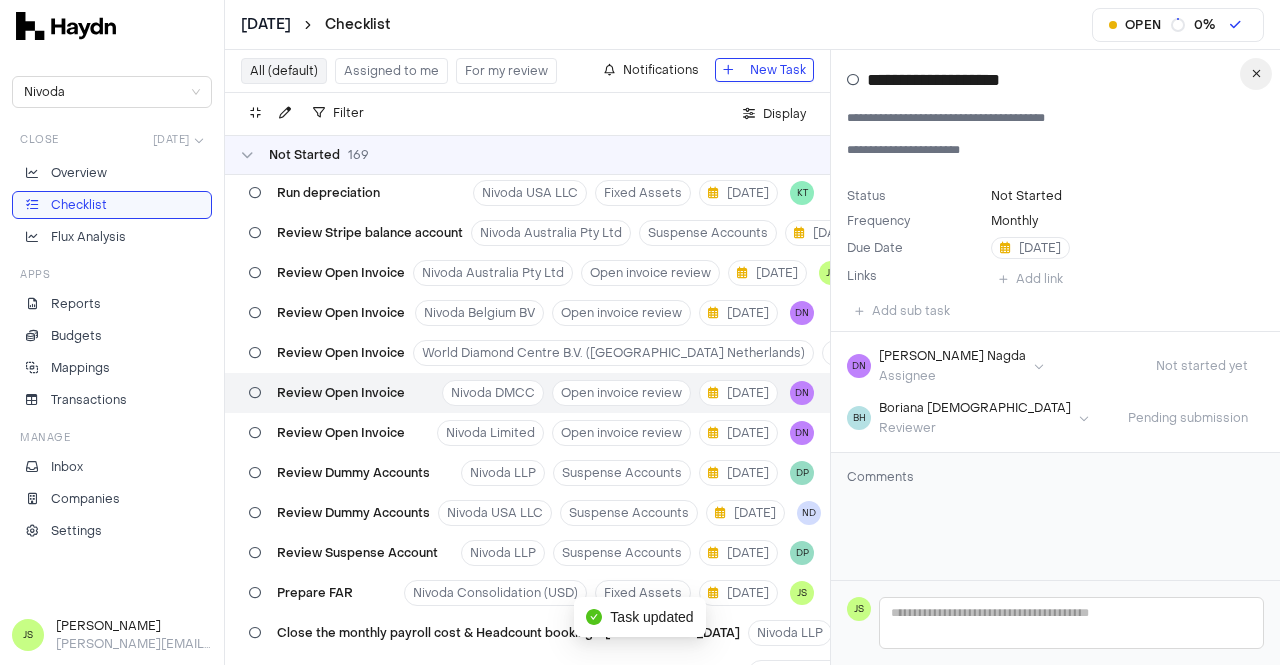 click at bounding box center (1256, 74) 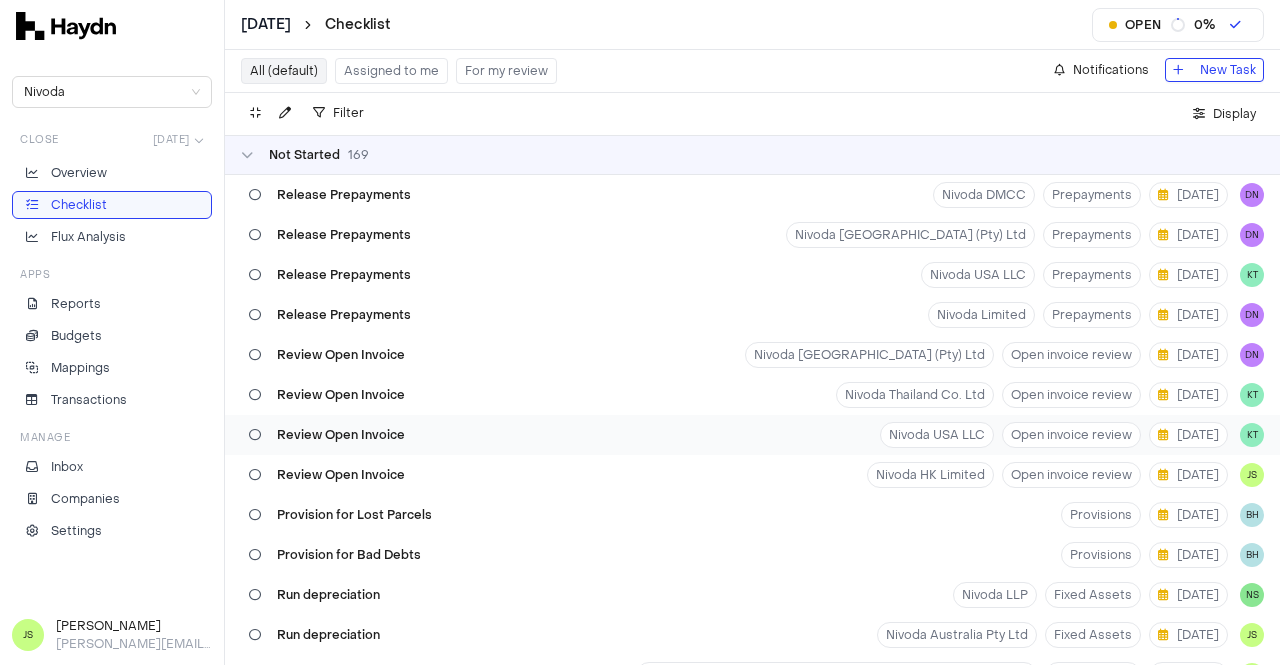 scroll, scrollTop: 300, scrollLeft: 0, axis: vertical 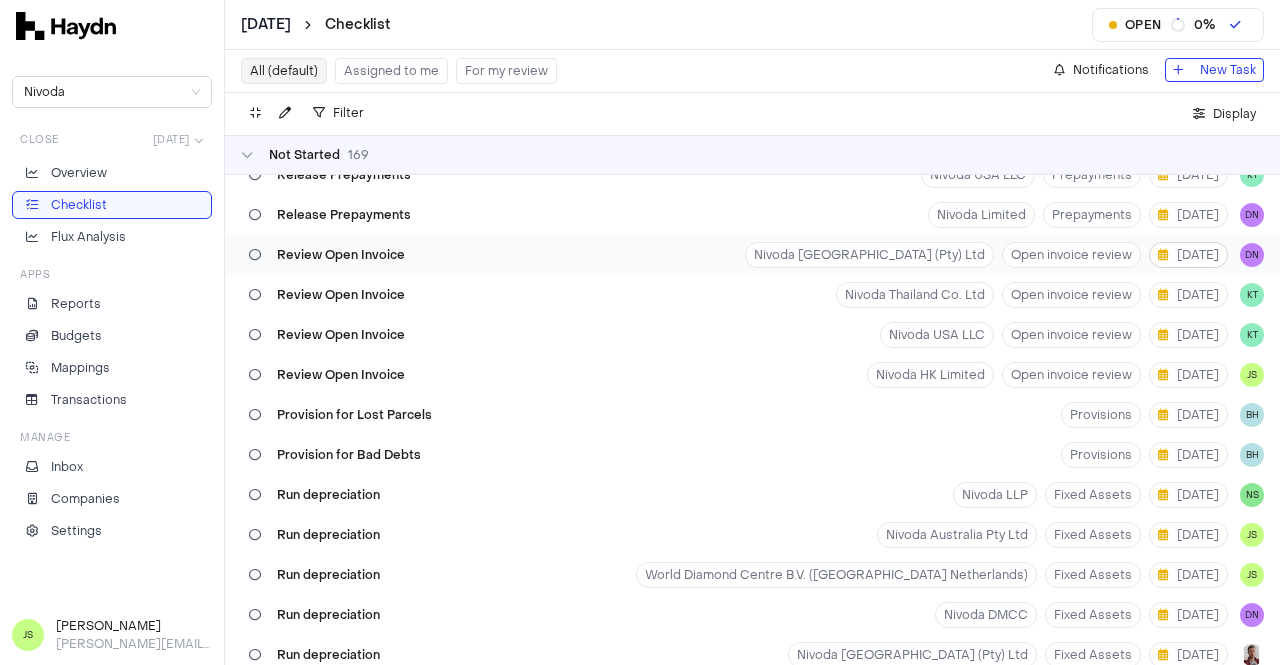 click on "[DATE]" at bounding box center (1188, 255) 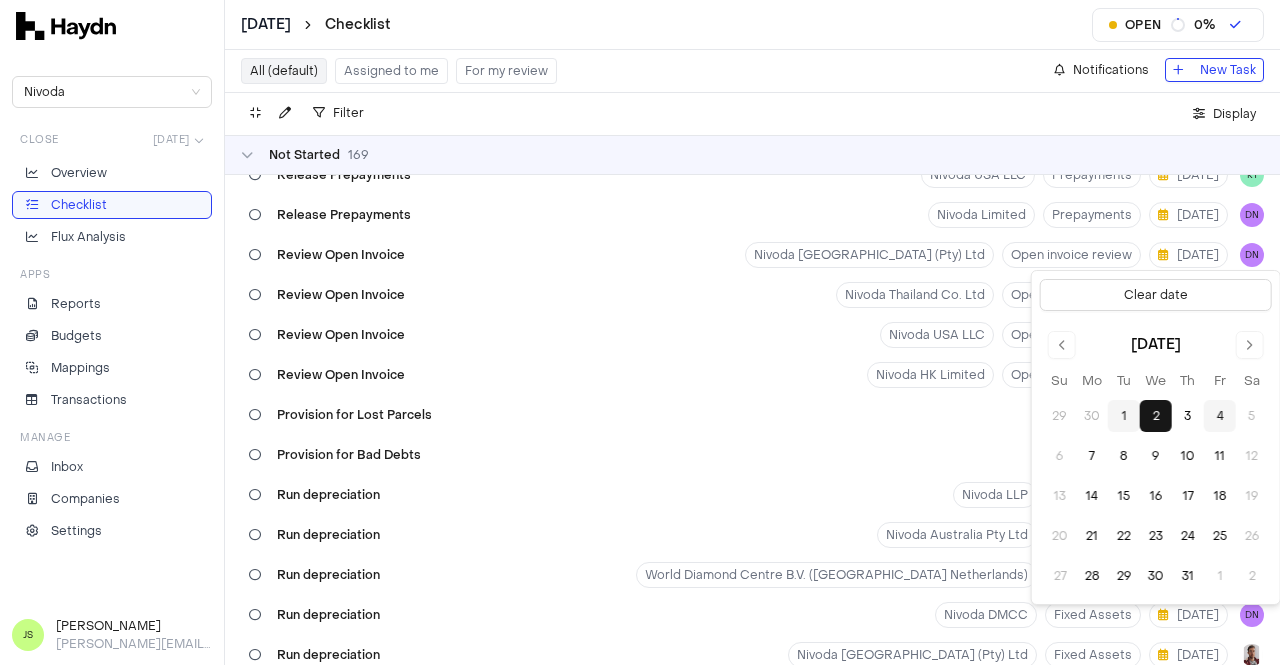 click on "4" at bounding box center [1220, 416] 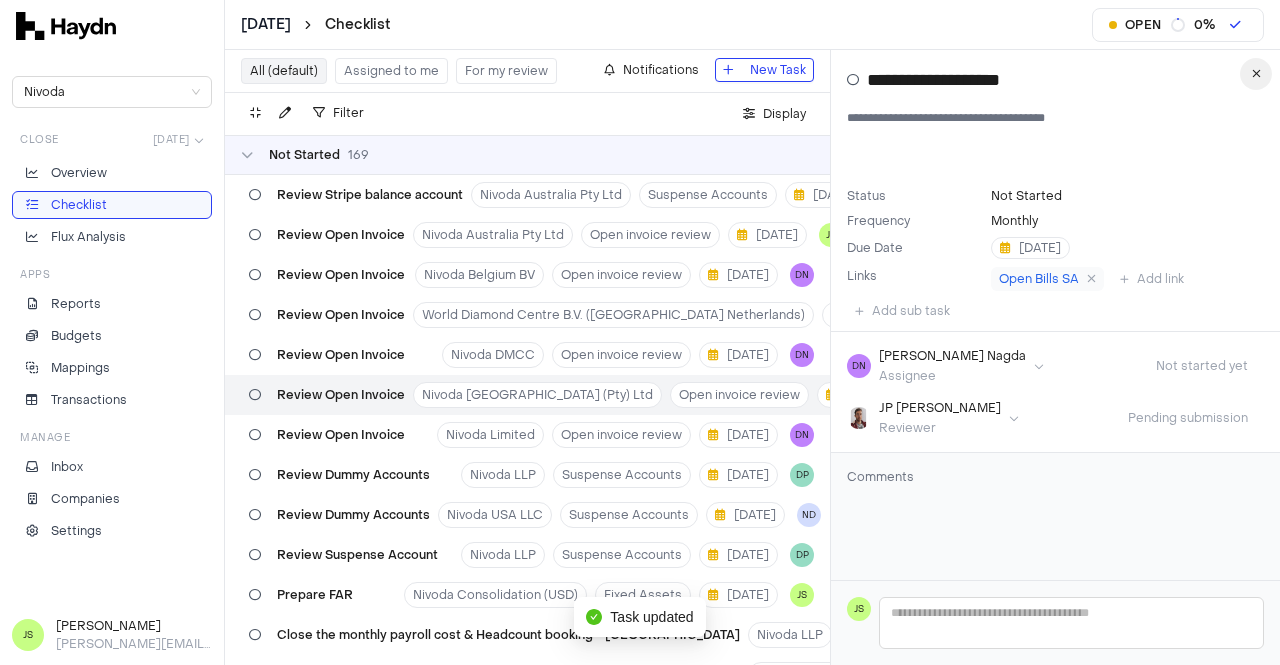 scroll, scrollTop: 1362, scrollLeft: 0, axis: vertical 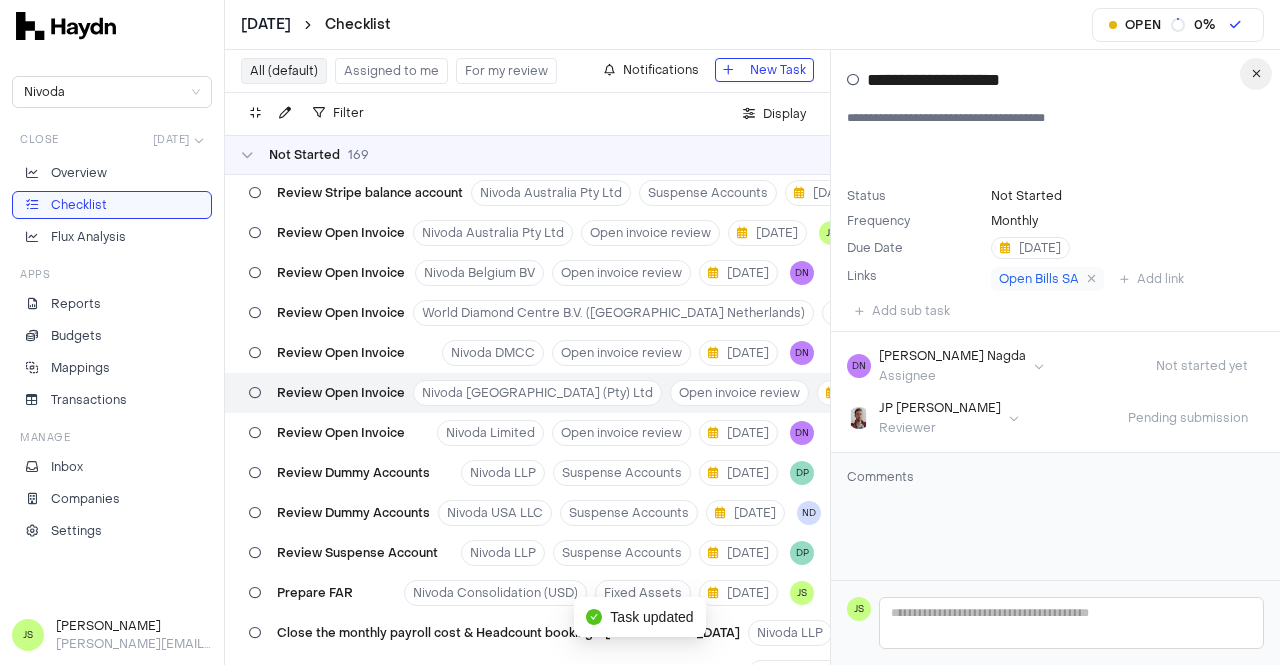 click at bounding box center [1256, 74] 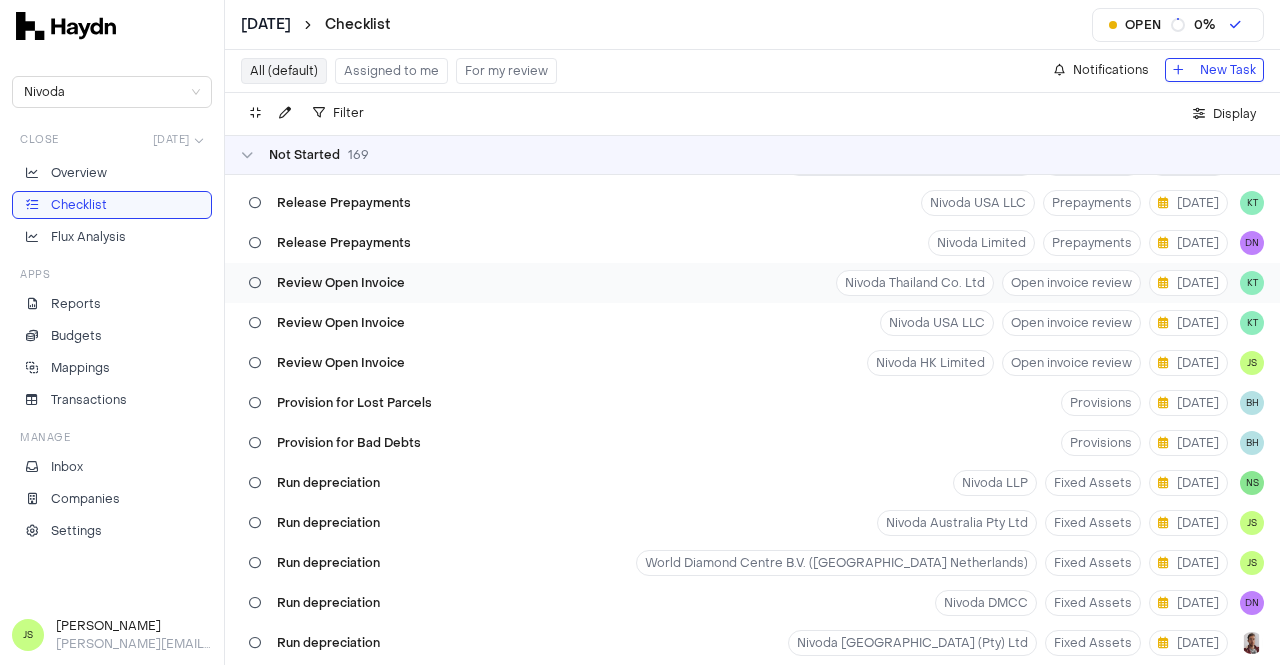 scroll, scrollTop: 200, scrollLeft: 0, axis: vertical 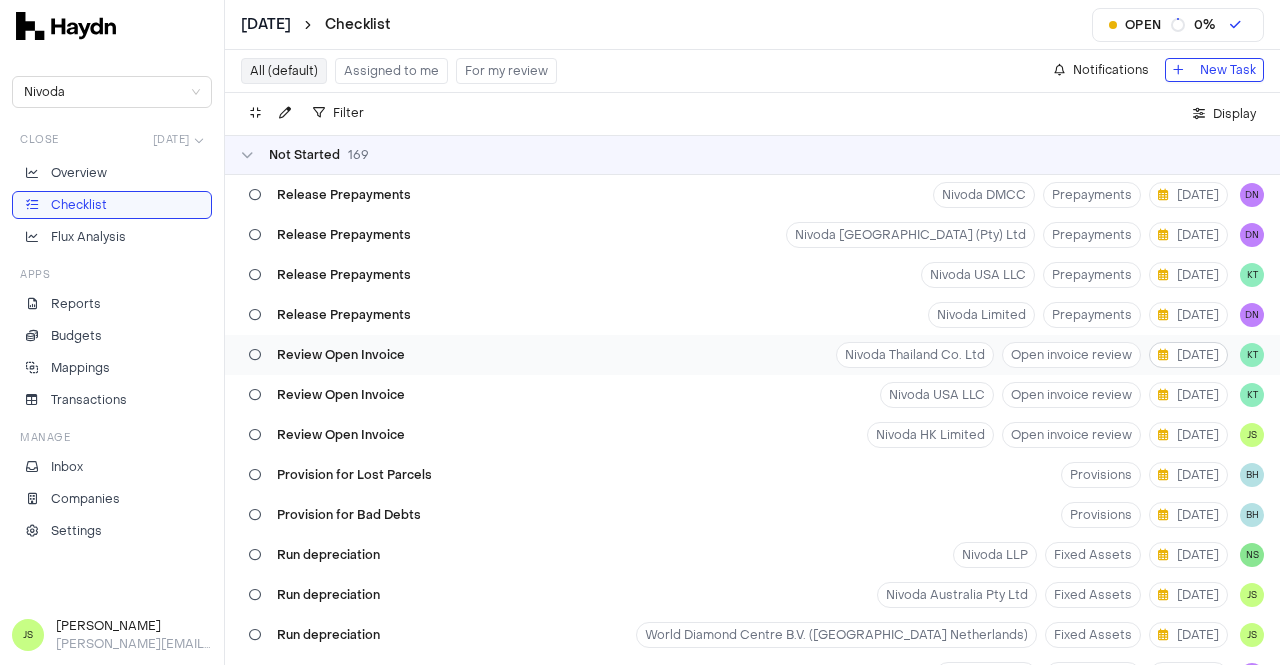 click on "[DATE]" at bounding box center (1188, 355) 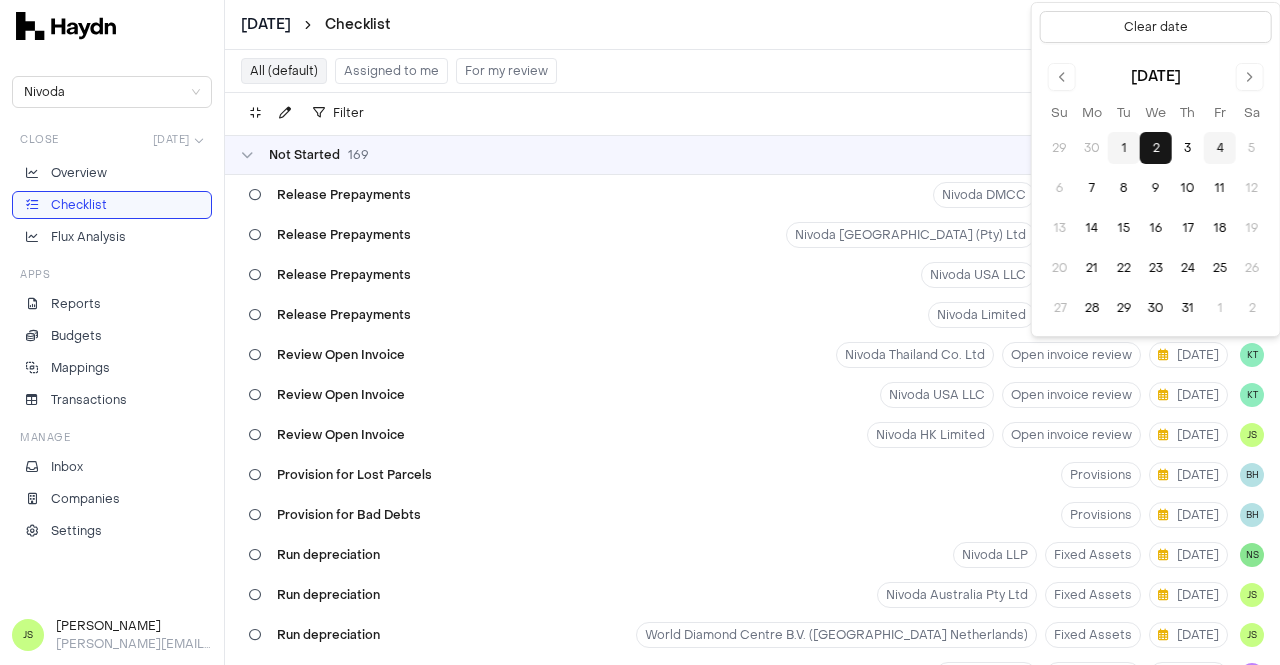 click on "4" at bounding box center (1220, 148) 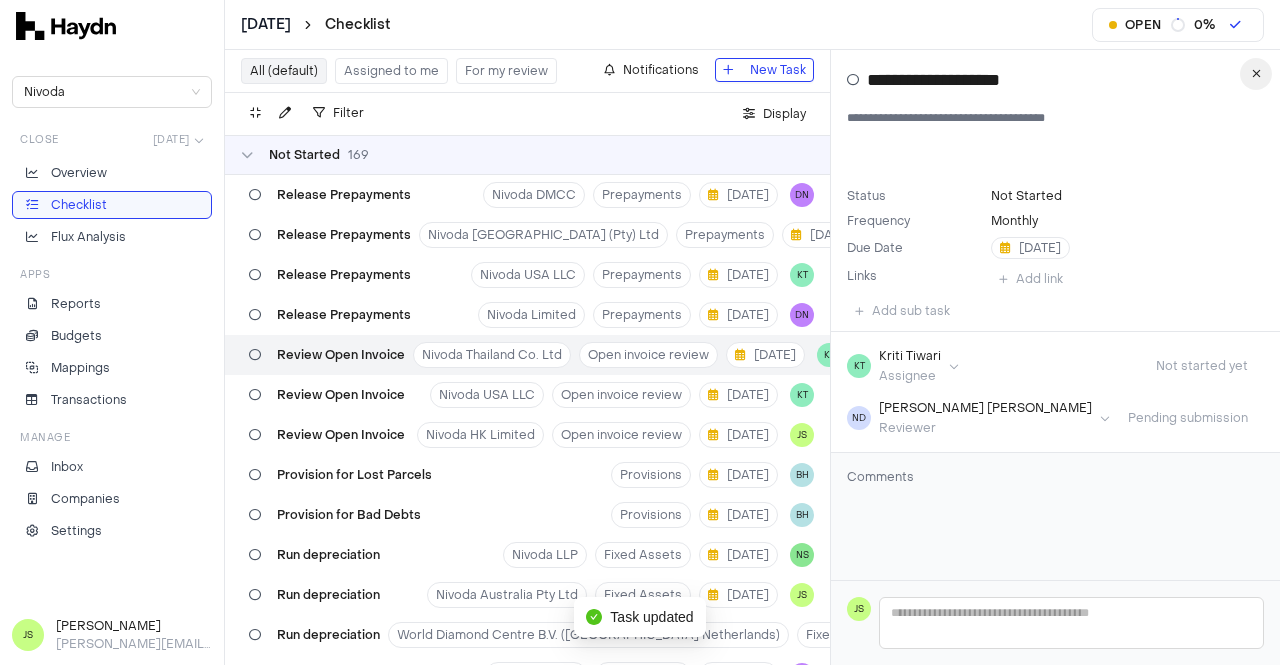 click at bounding box center [1256, 74] 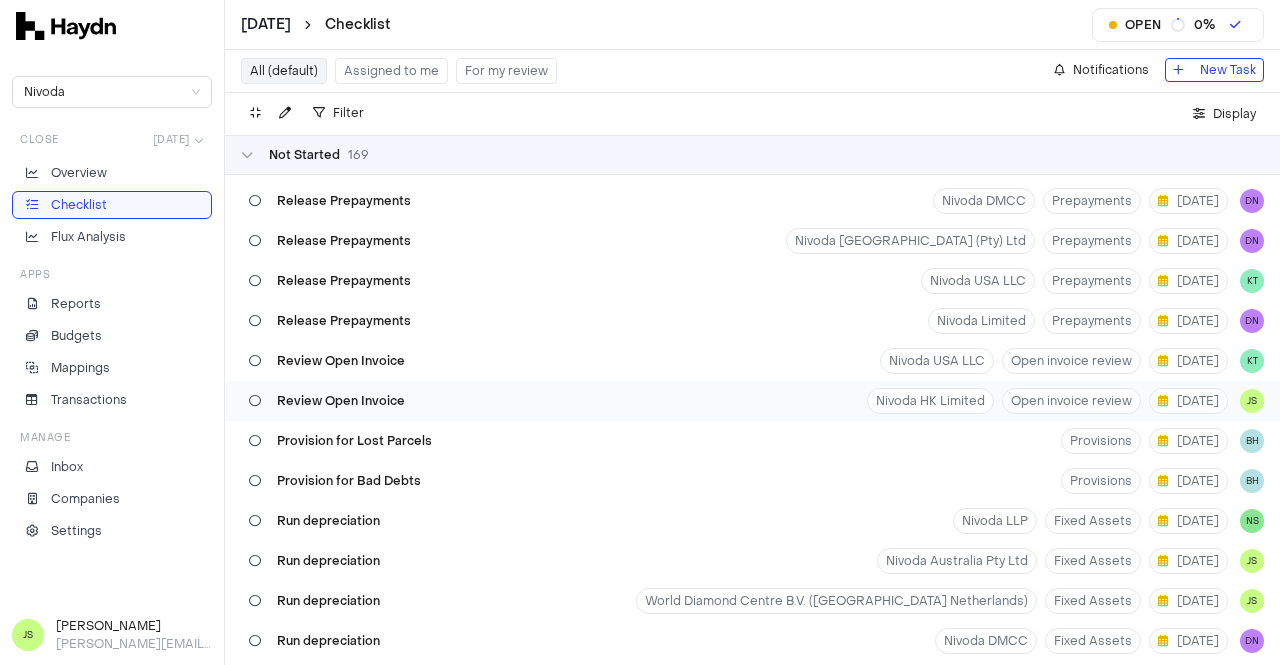 scroll, scrollTop: 200, scrollLeft: 0, axis: vertical 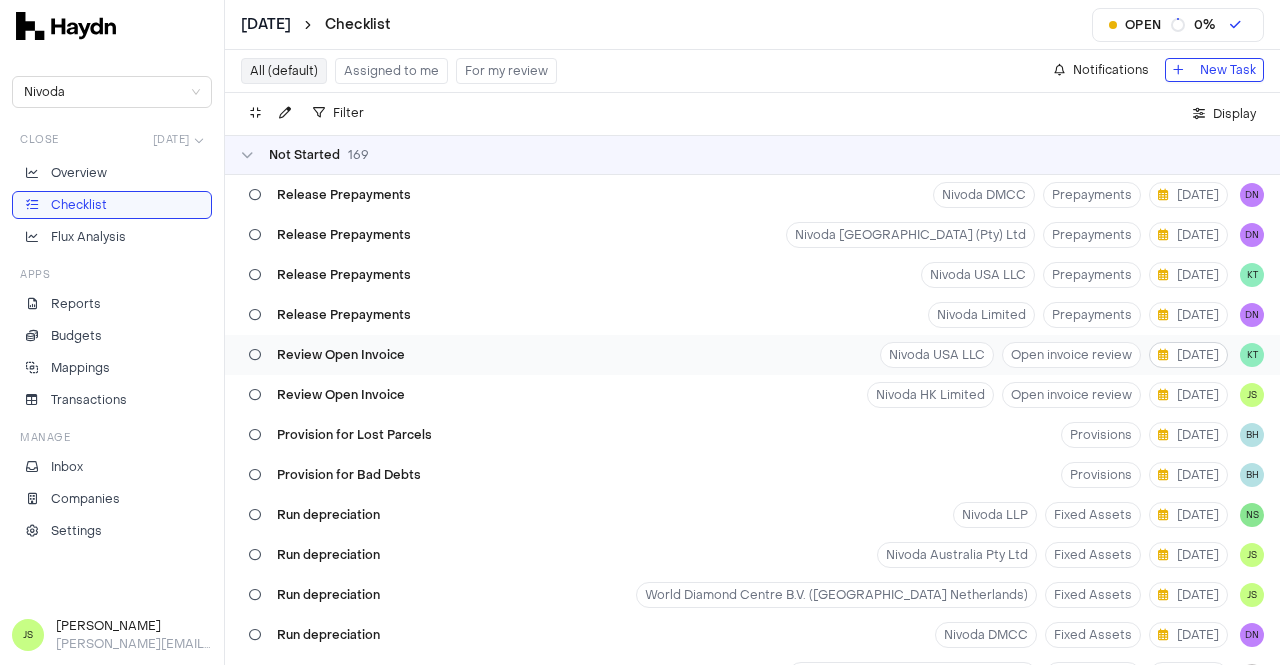 click on "[DATE]" at bounding box center [1188, 355] 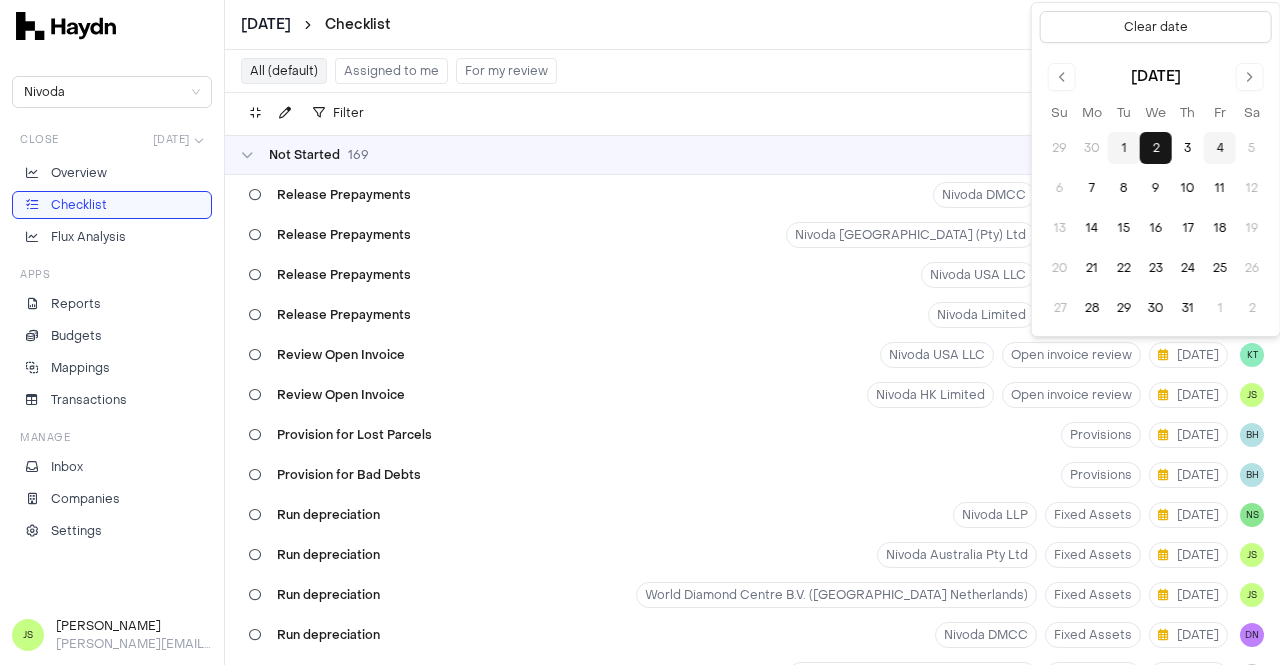 click on "4" at bounding box center (1220, 148) 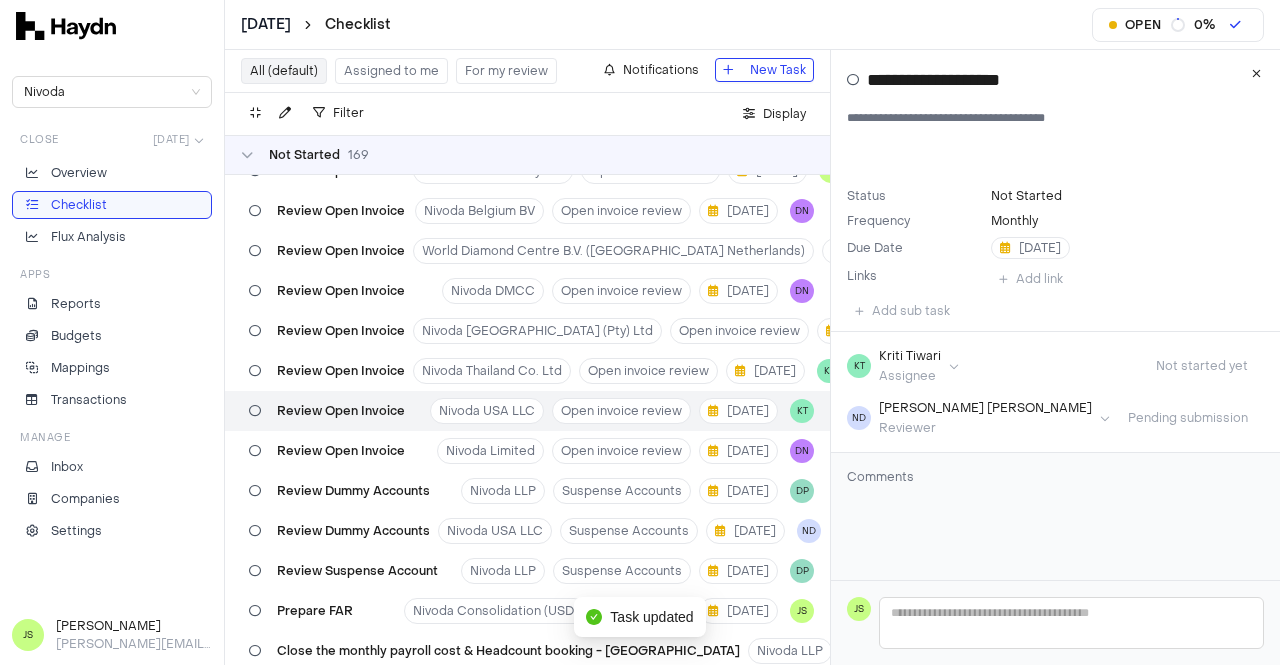 scroll, scrollTop: 1362, scrollLeft: 0, axis: vertical 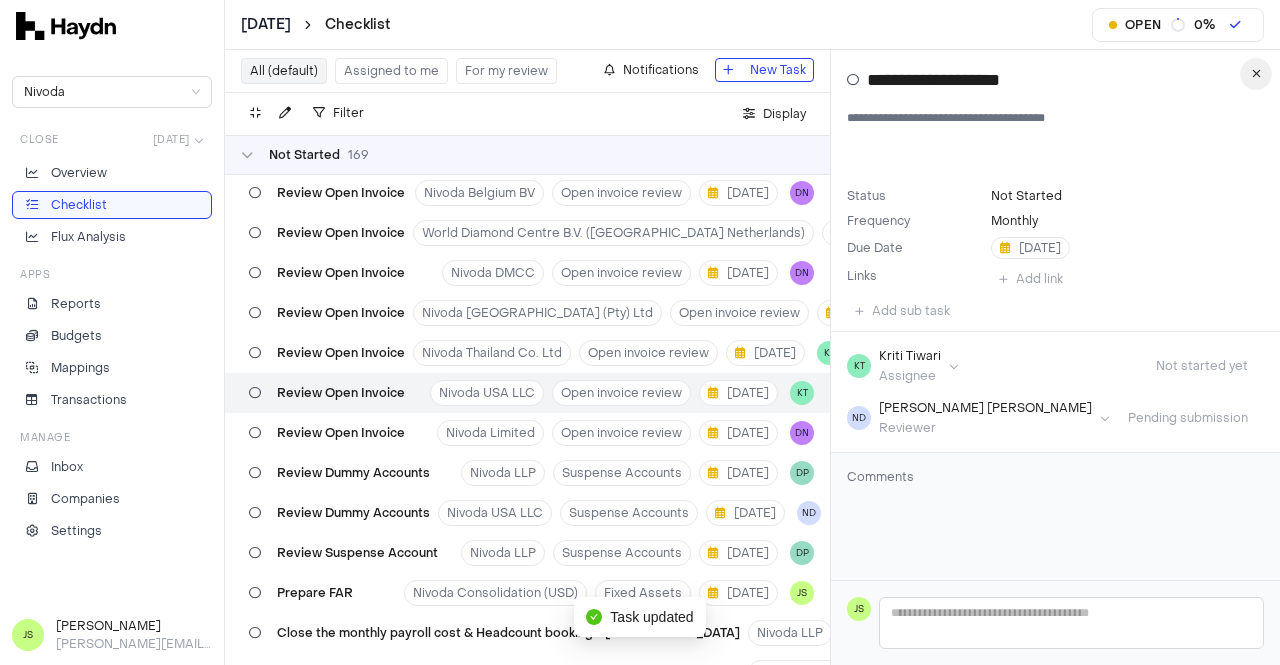 click at bounding box center [1256, 74] 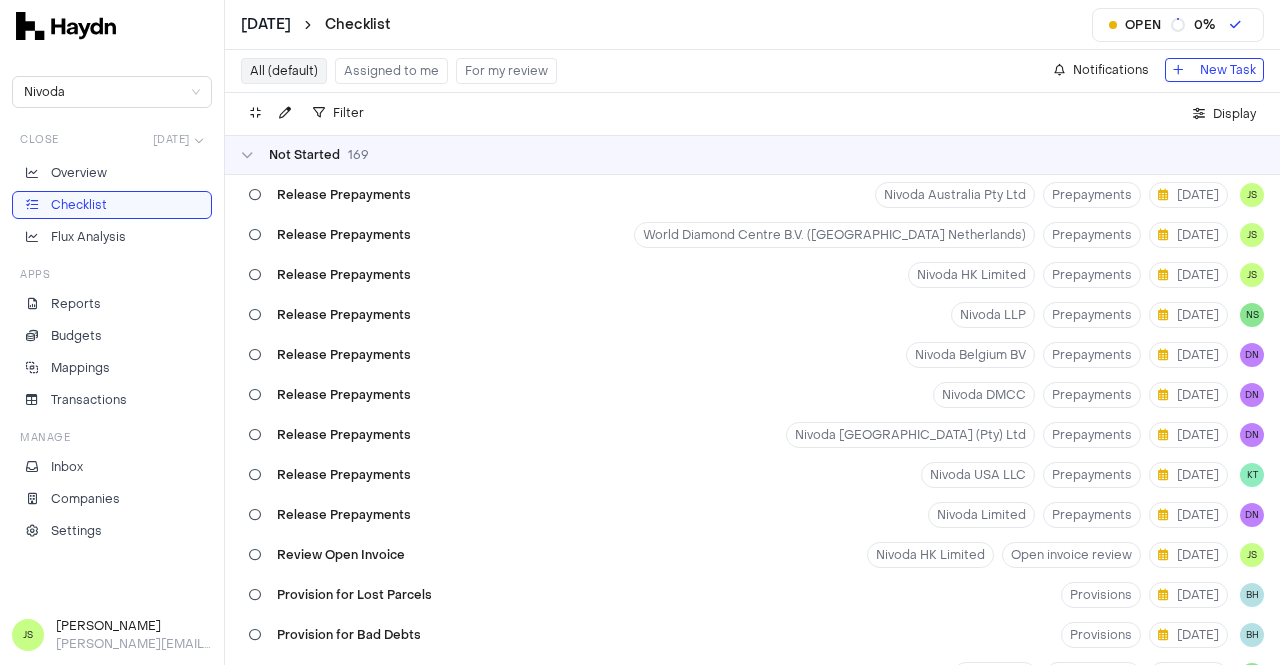 scroll, scrollTop: 100, scrollLeft: 0, axis: vertical 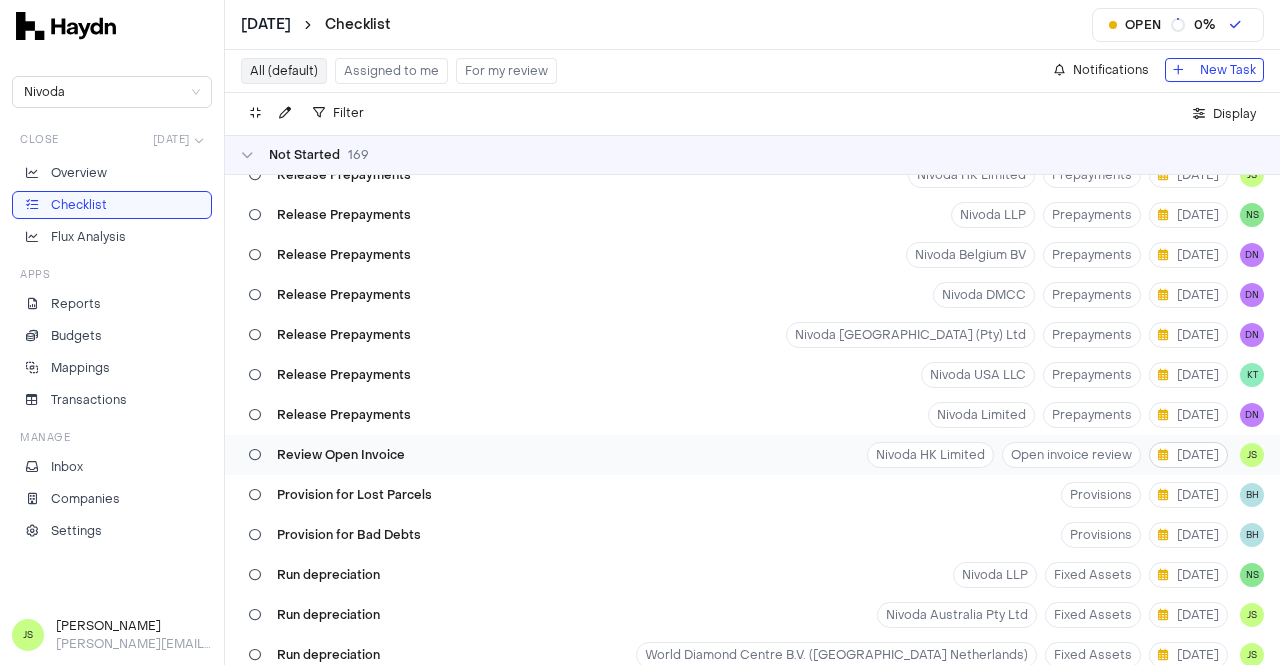 click on "[DATE]" at bounding box center [1188, 455] 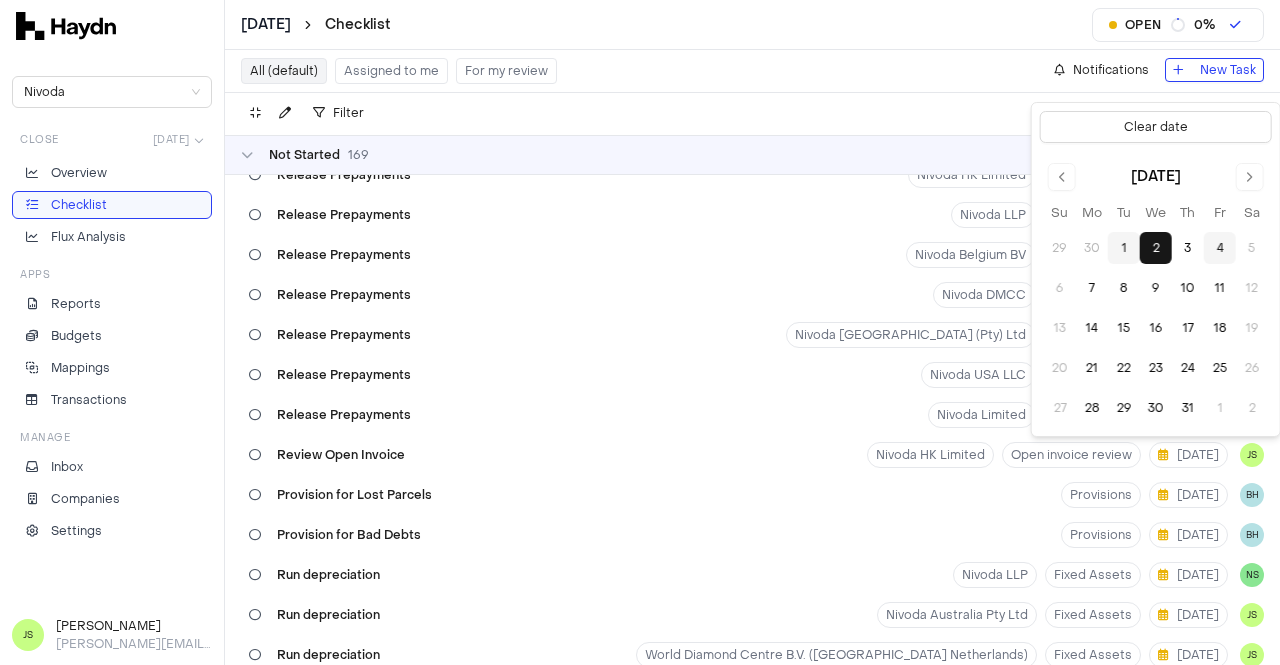 click on "4" at bounding box center (1220, 248) 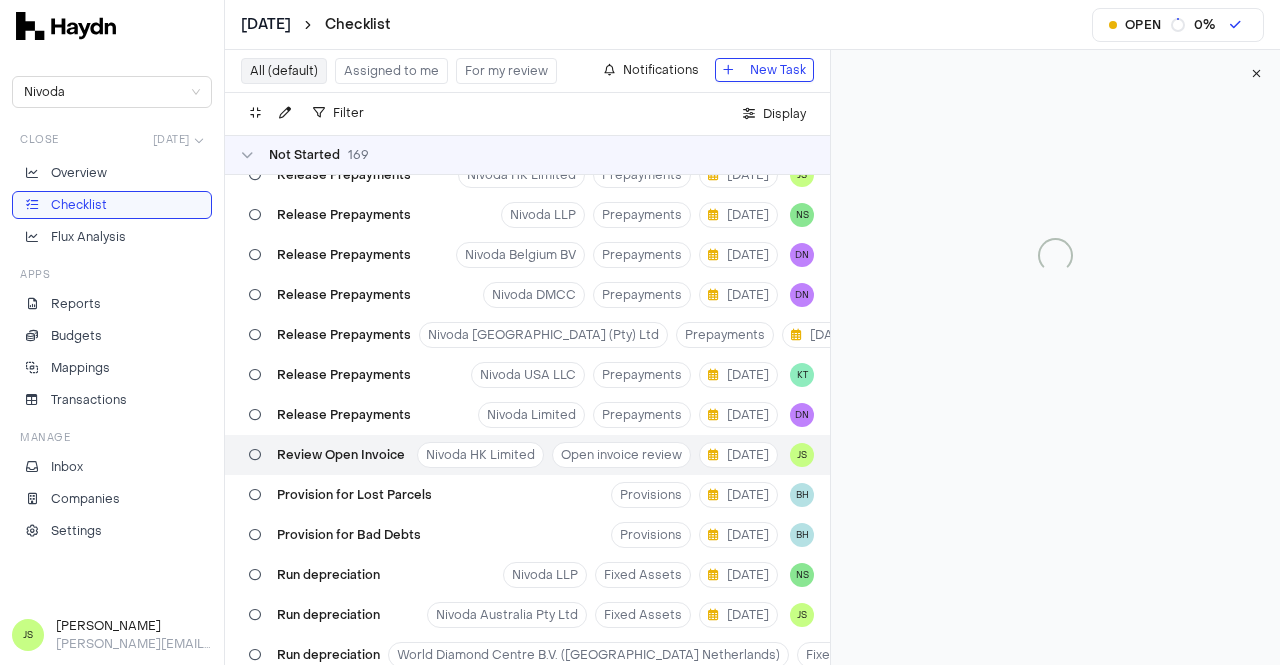type 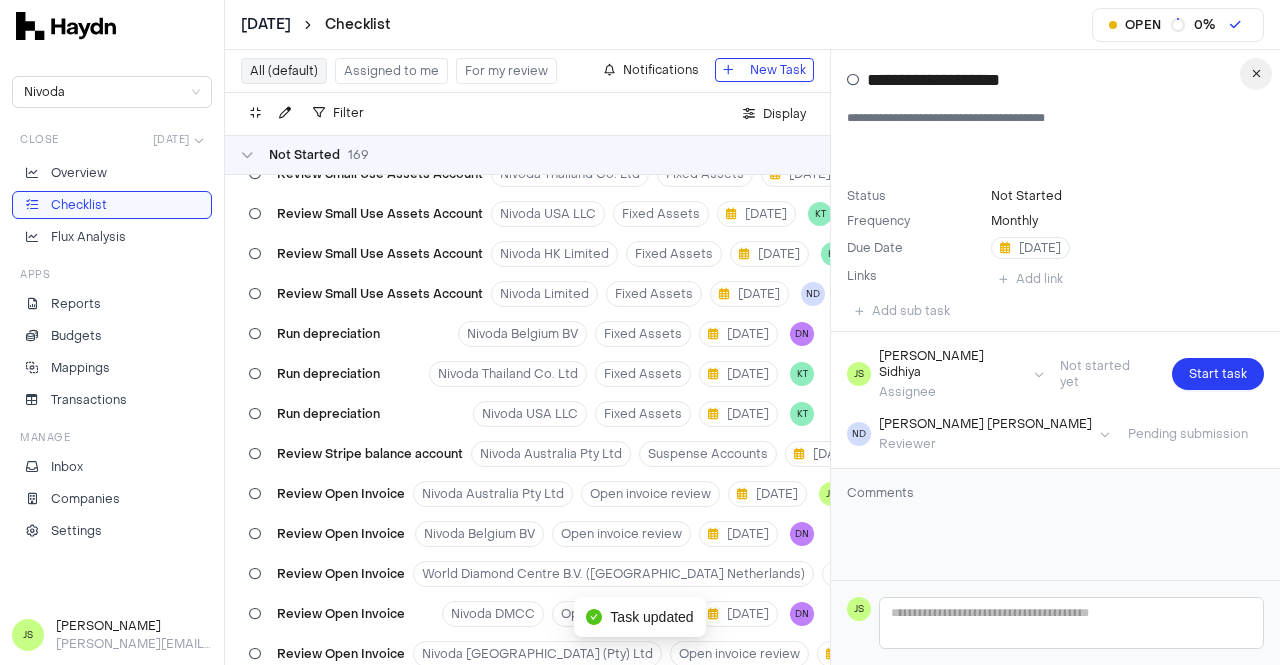 click at bounding box center (1256, 74) 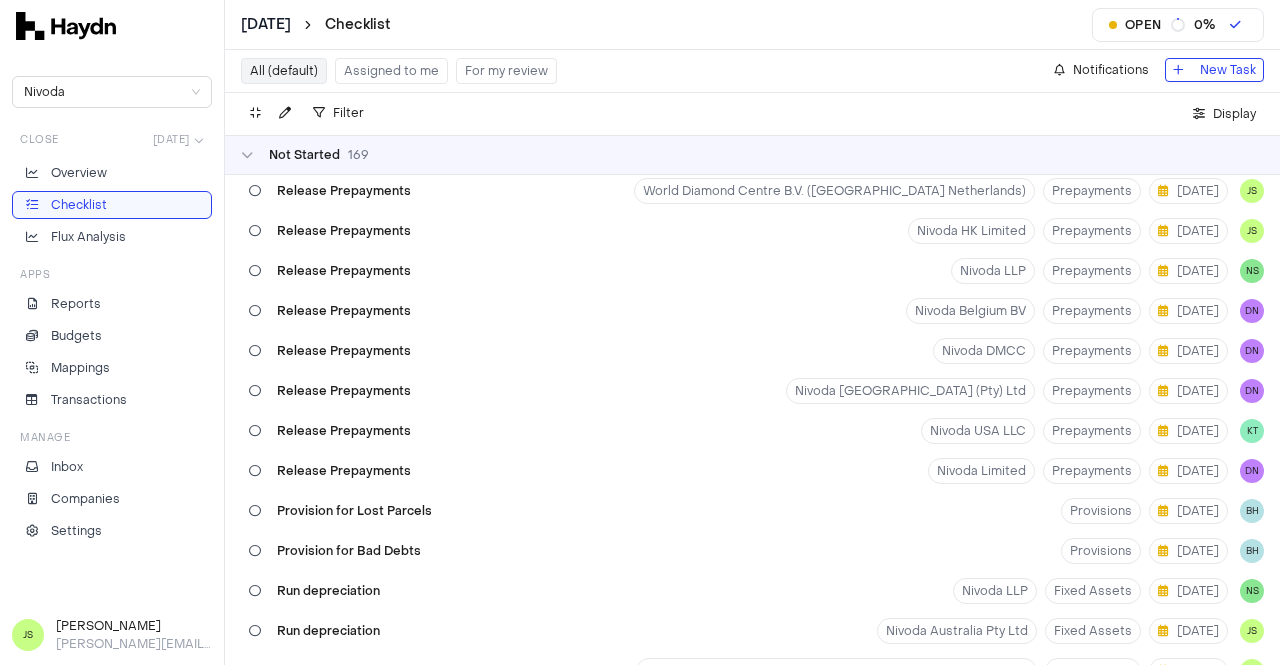 scroll, scrollTop: 0, scrollLeft: 0, axis: both 